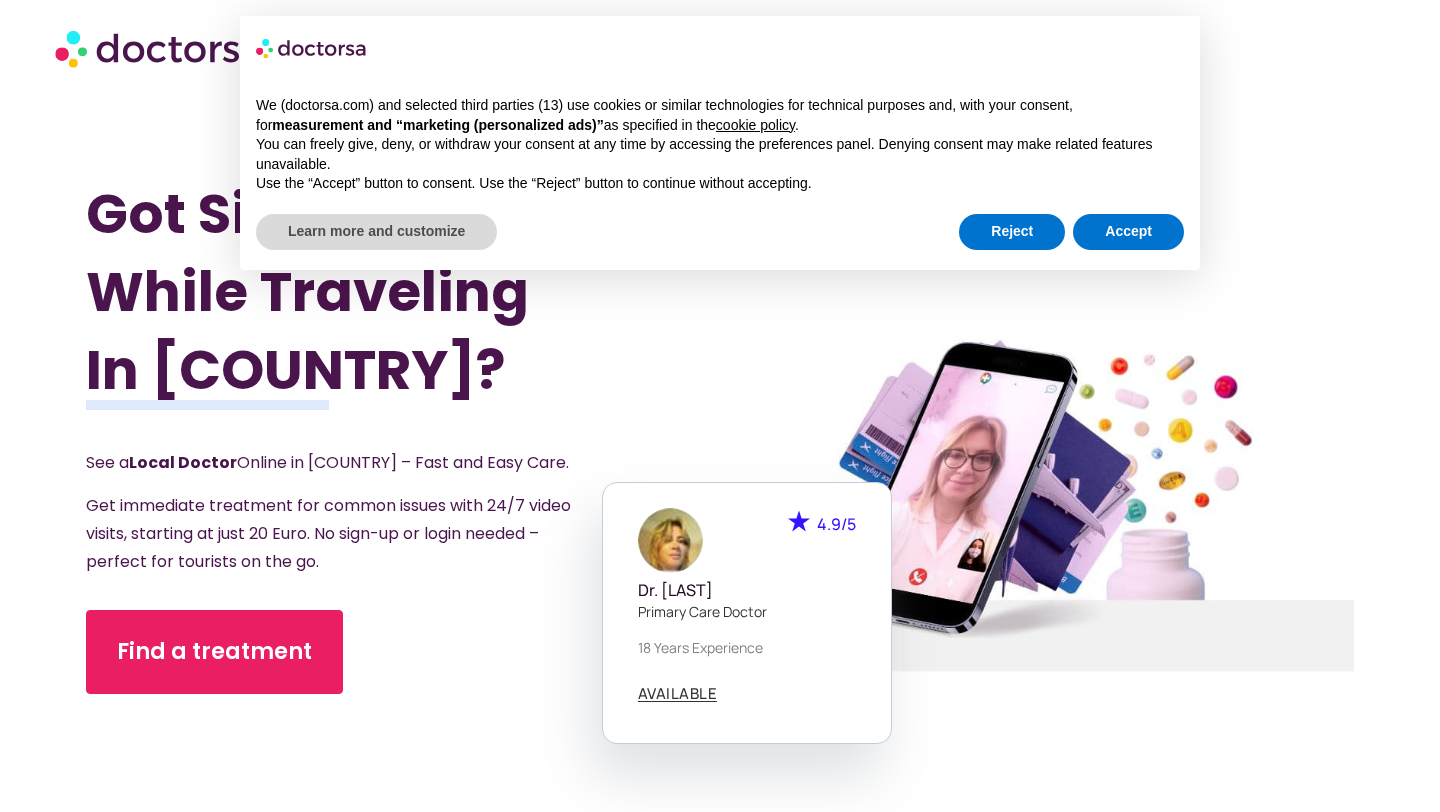 scroll, scrollTop: 0, scrollLeft: 0, axis: both 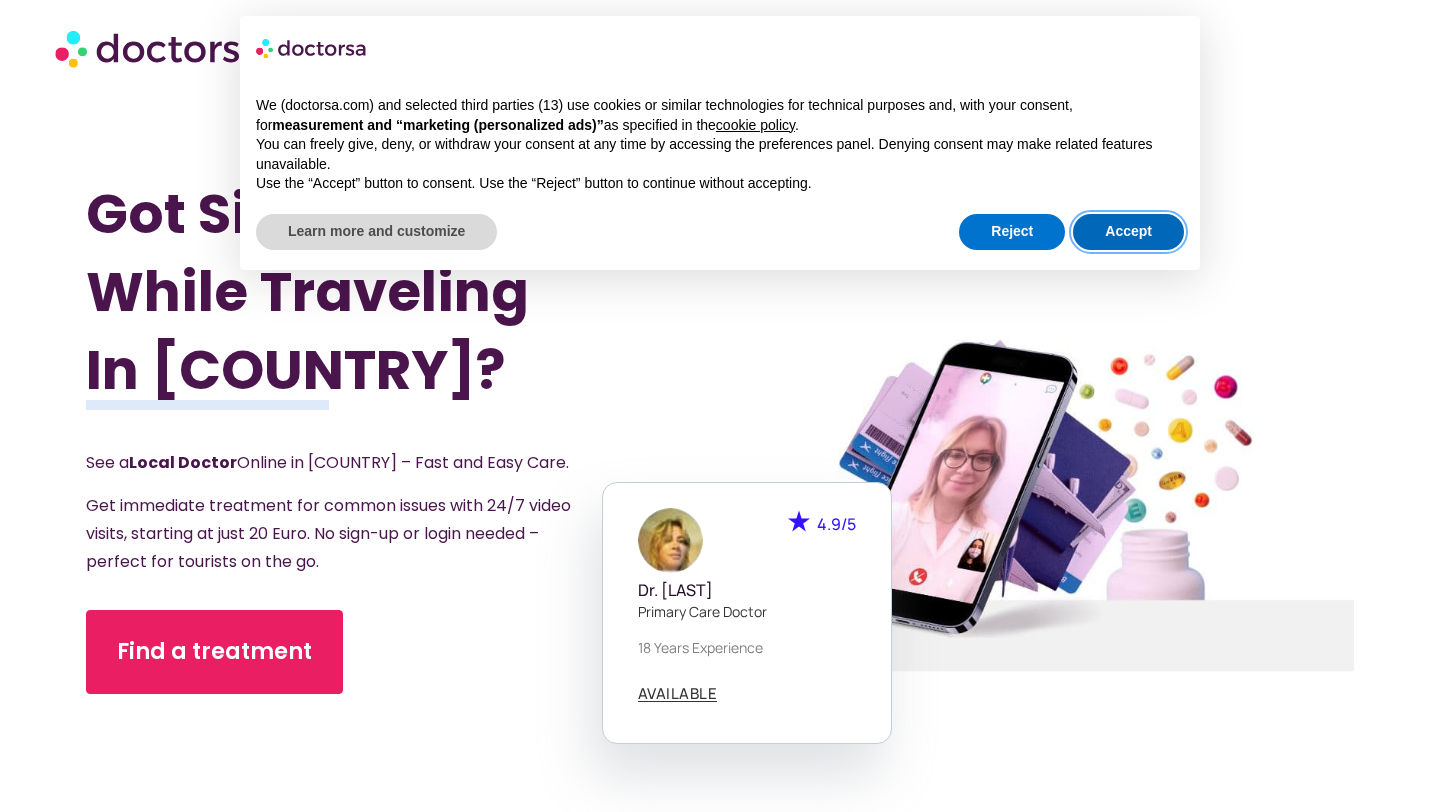 click on "Accept" at bounding box center [1128, 232] 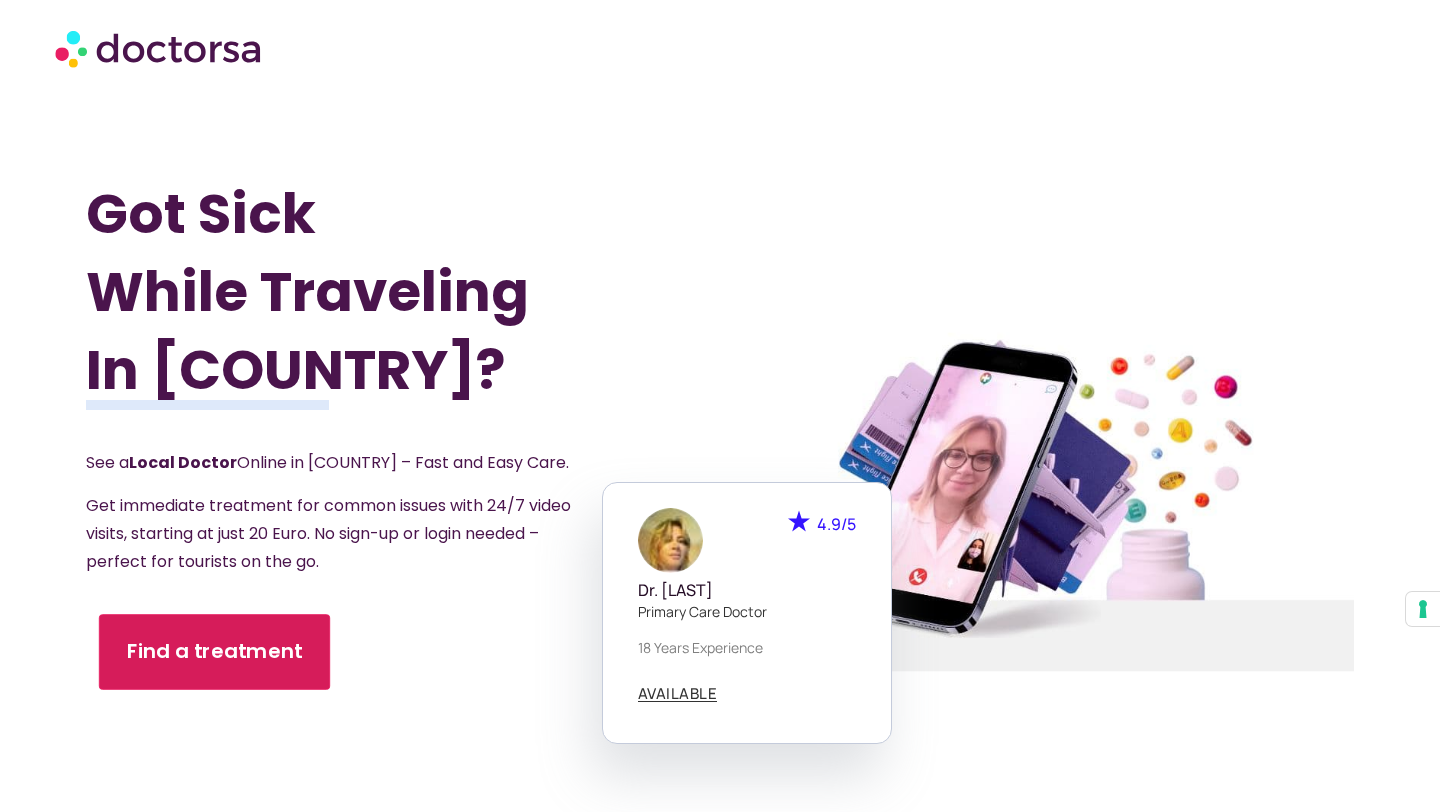 click on "Find a treatment" at bounding box center (214, 652) 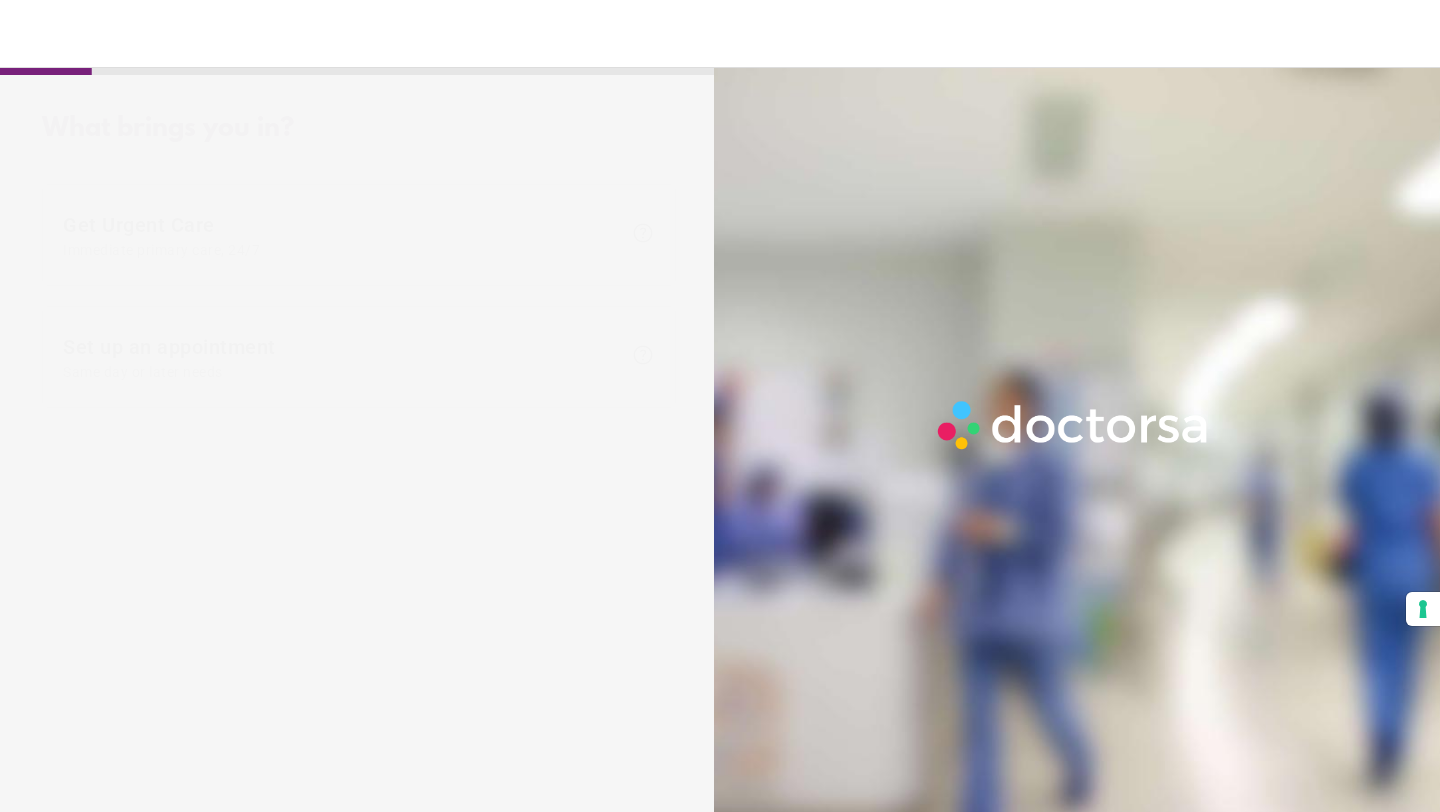 scroll, scrollTop: 0, scrollLeft: 0, axis: both 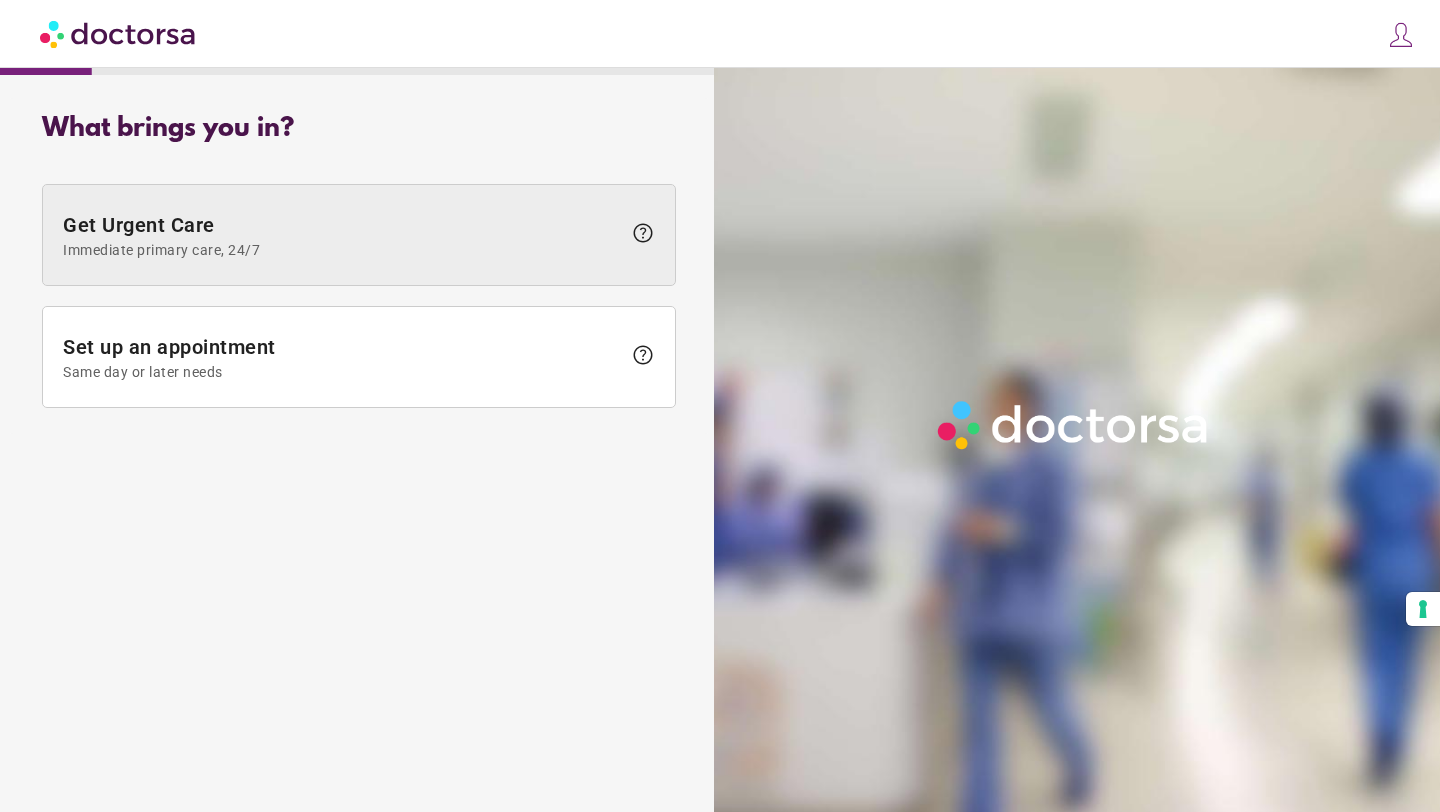 click on "help" at bounding box center (643, 233) 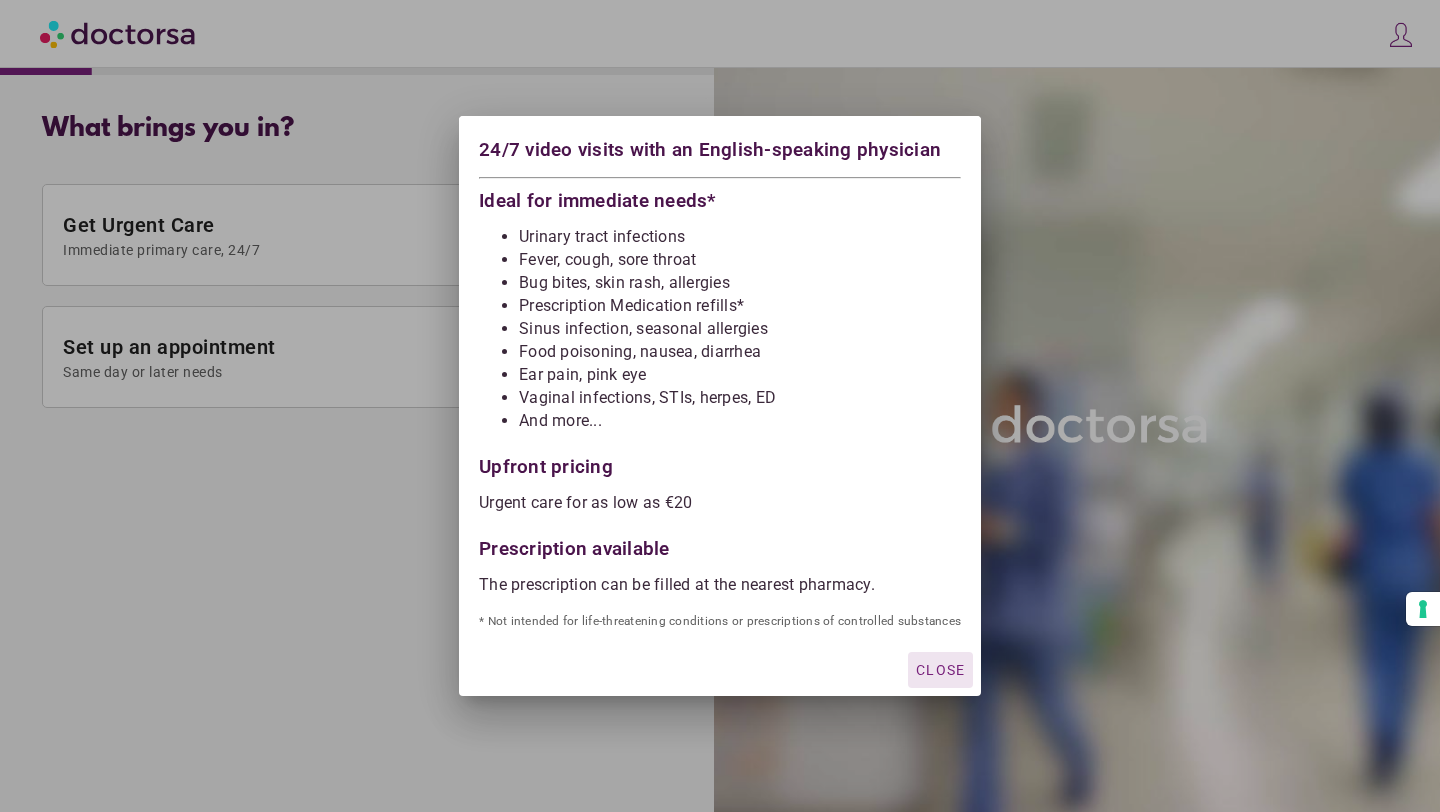 click on "Close" at bounding box center [940, 670] 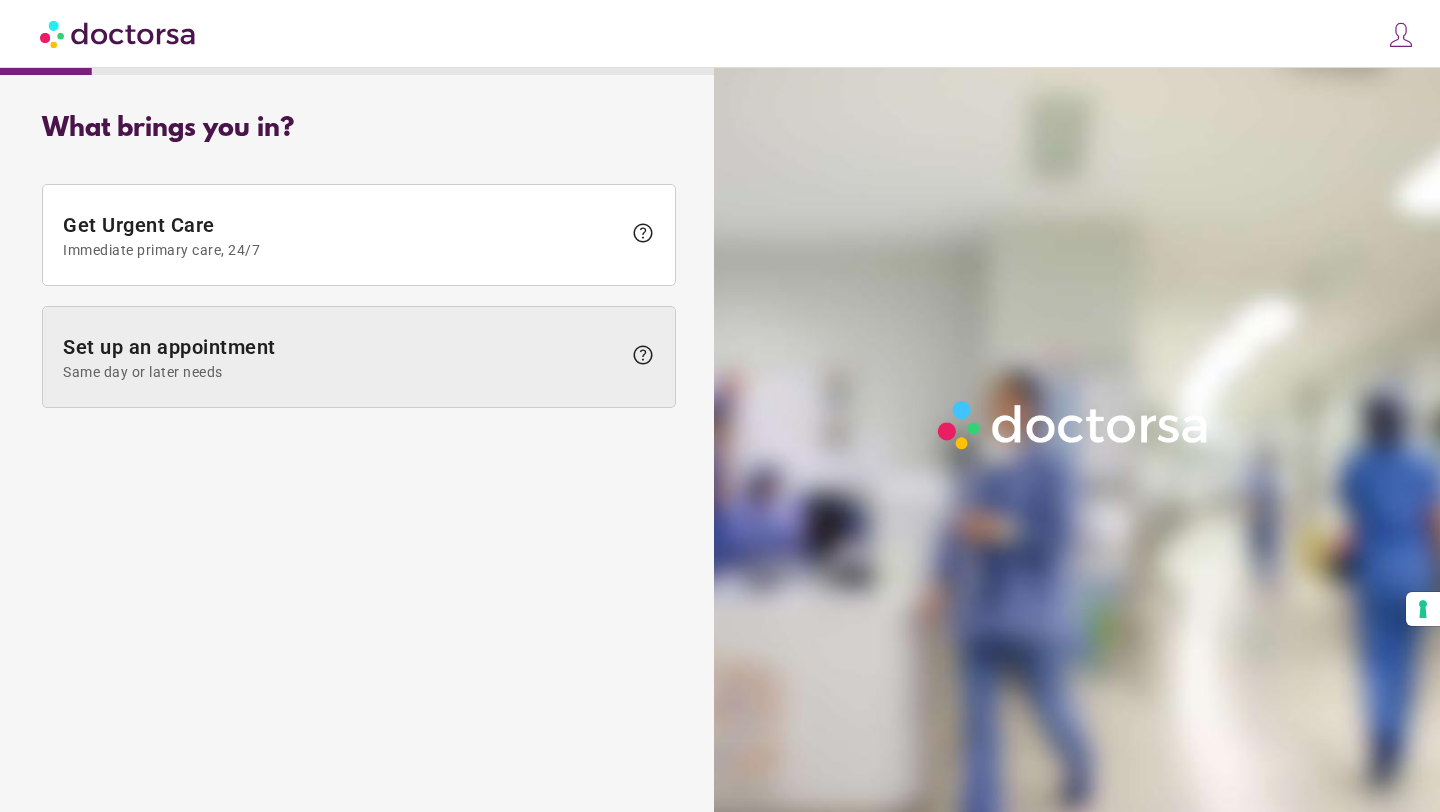 click on "help" at bounding box center (643, 355) 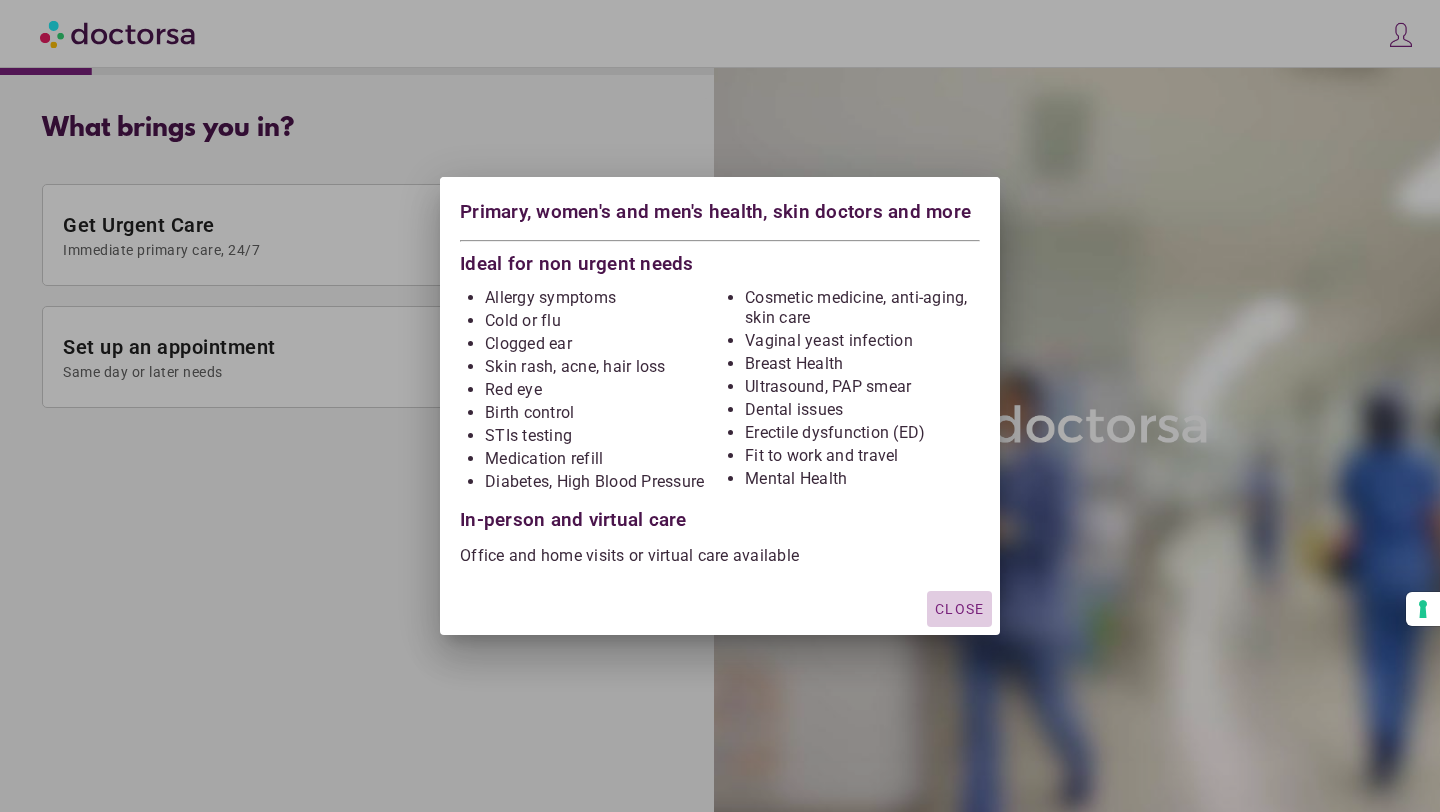 click at bounding box center (959, 609) 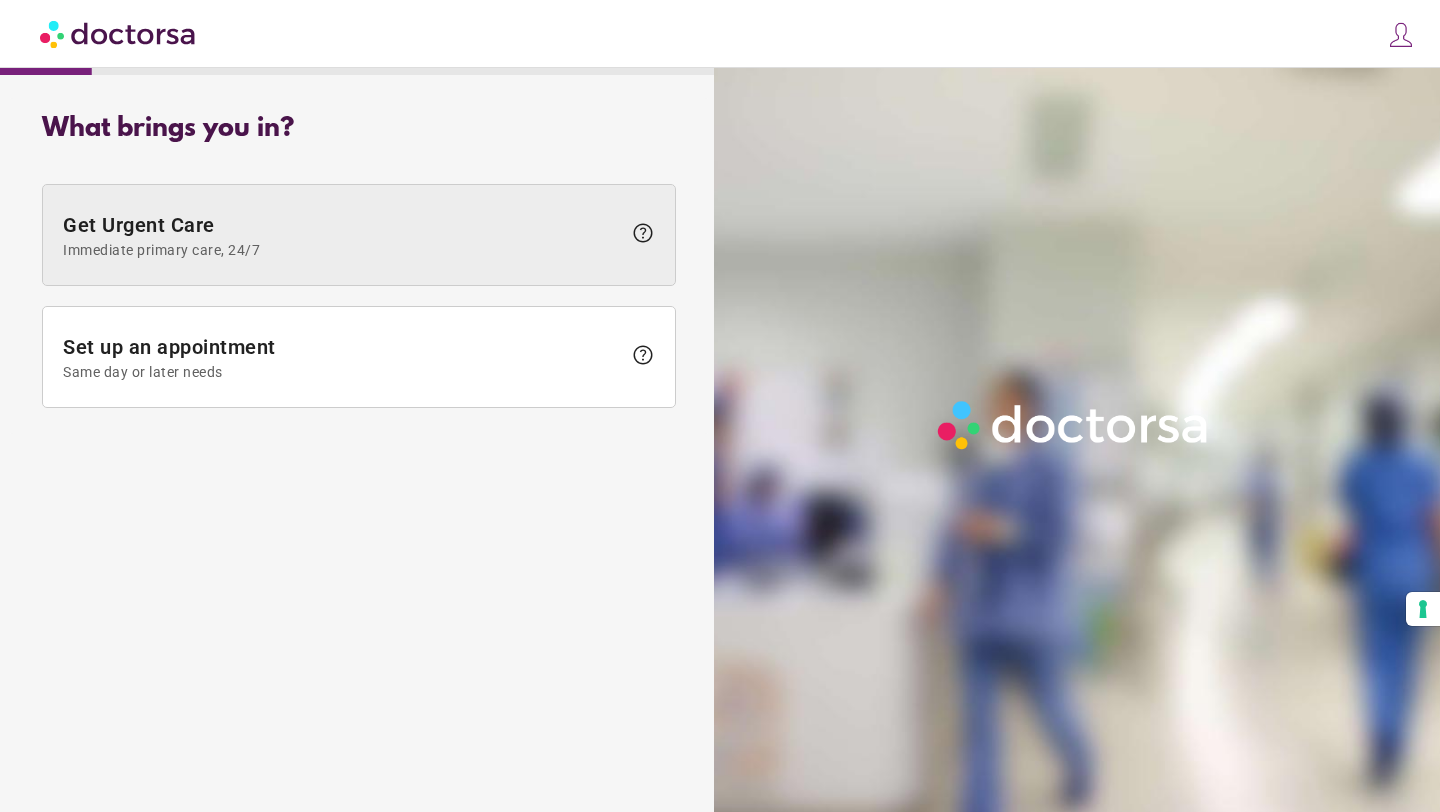 click at bounding box center [359, 235] 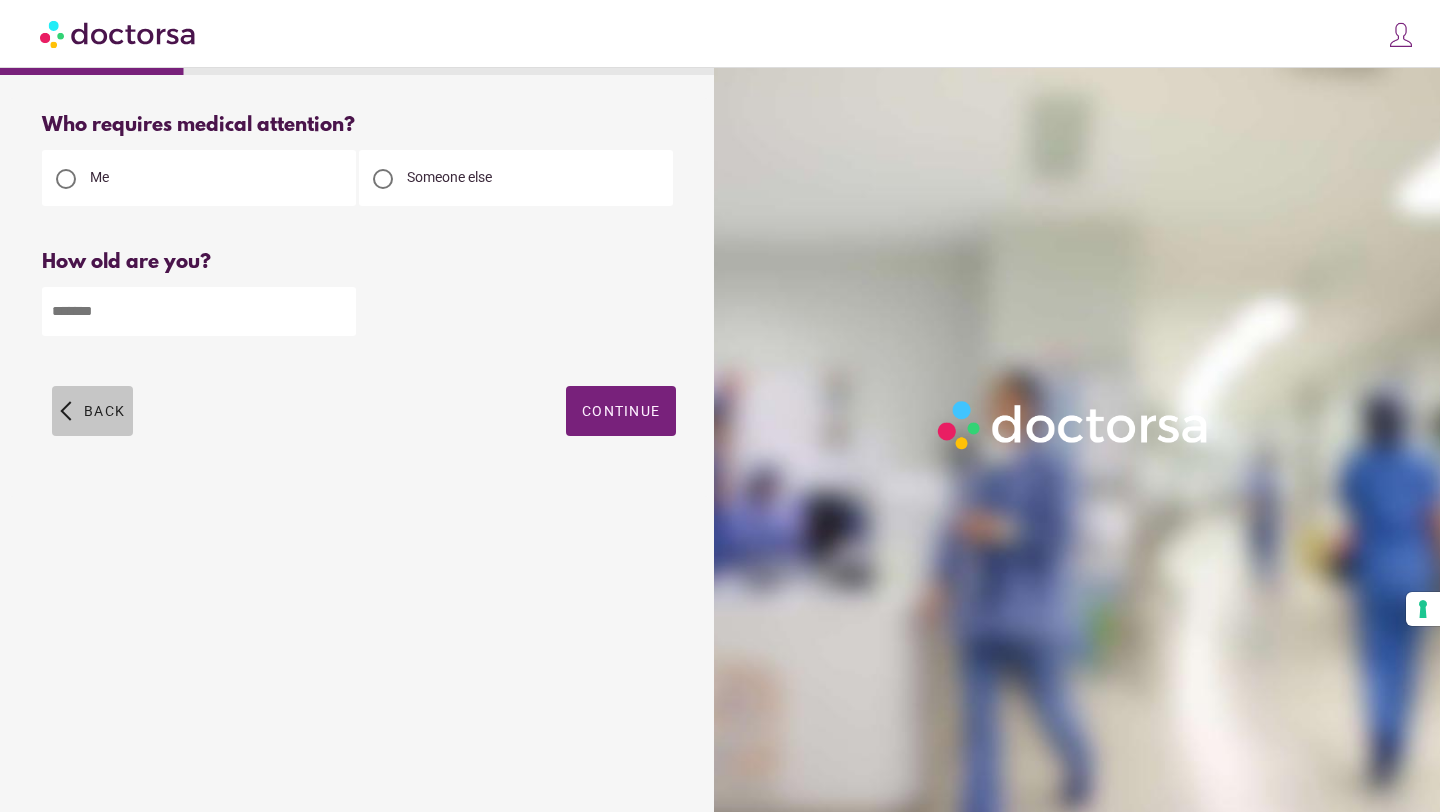 click at bounding box center (92, 411) 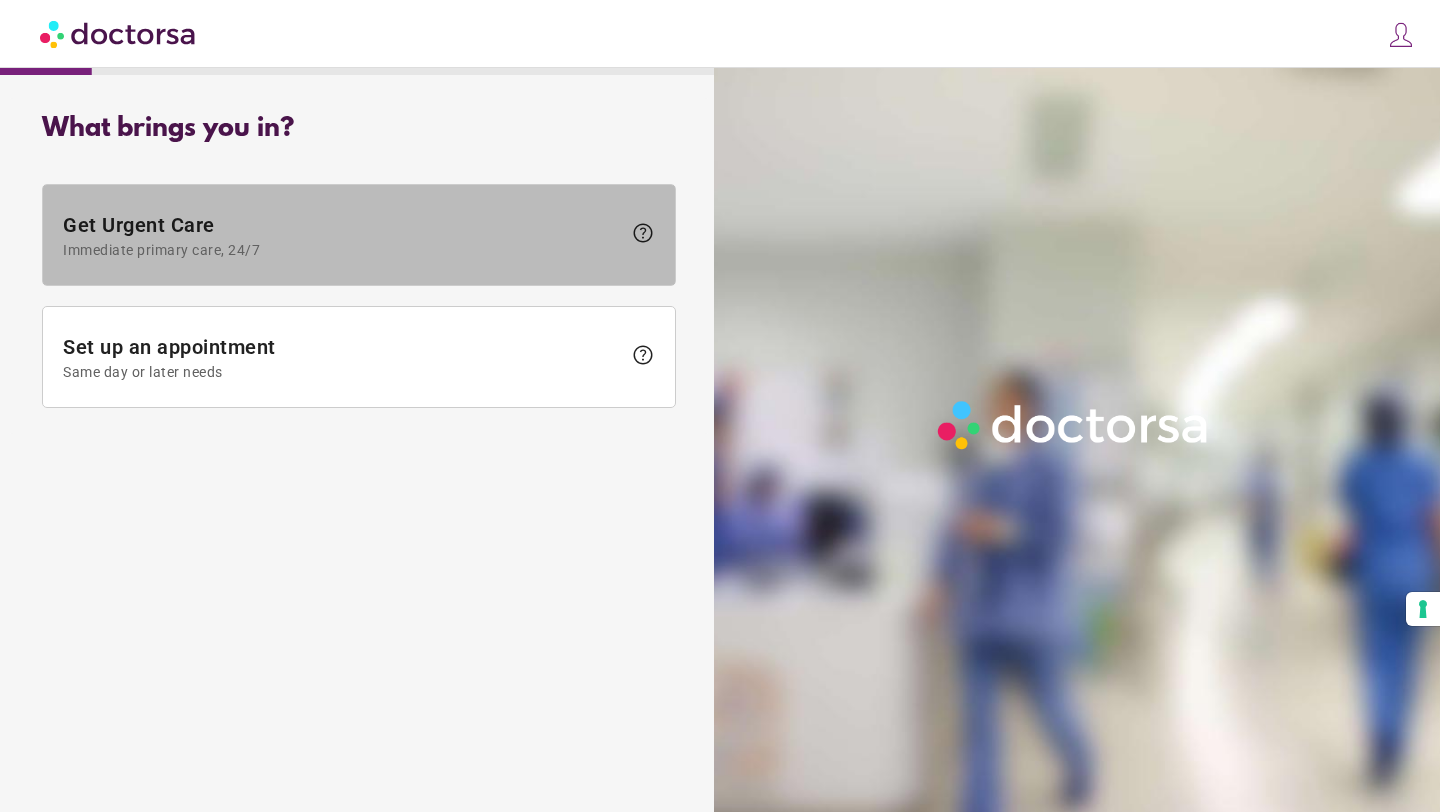 click on "help" at bounding box center (643, 233) 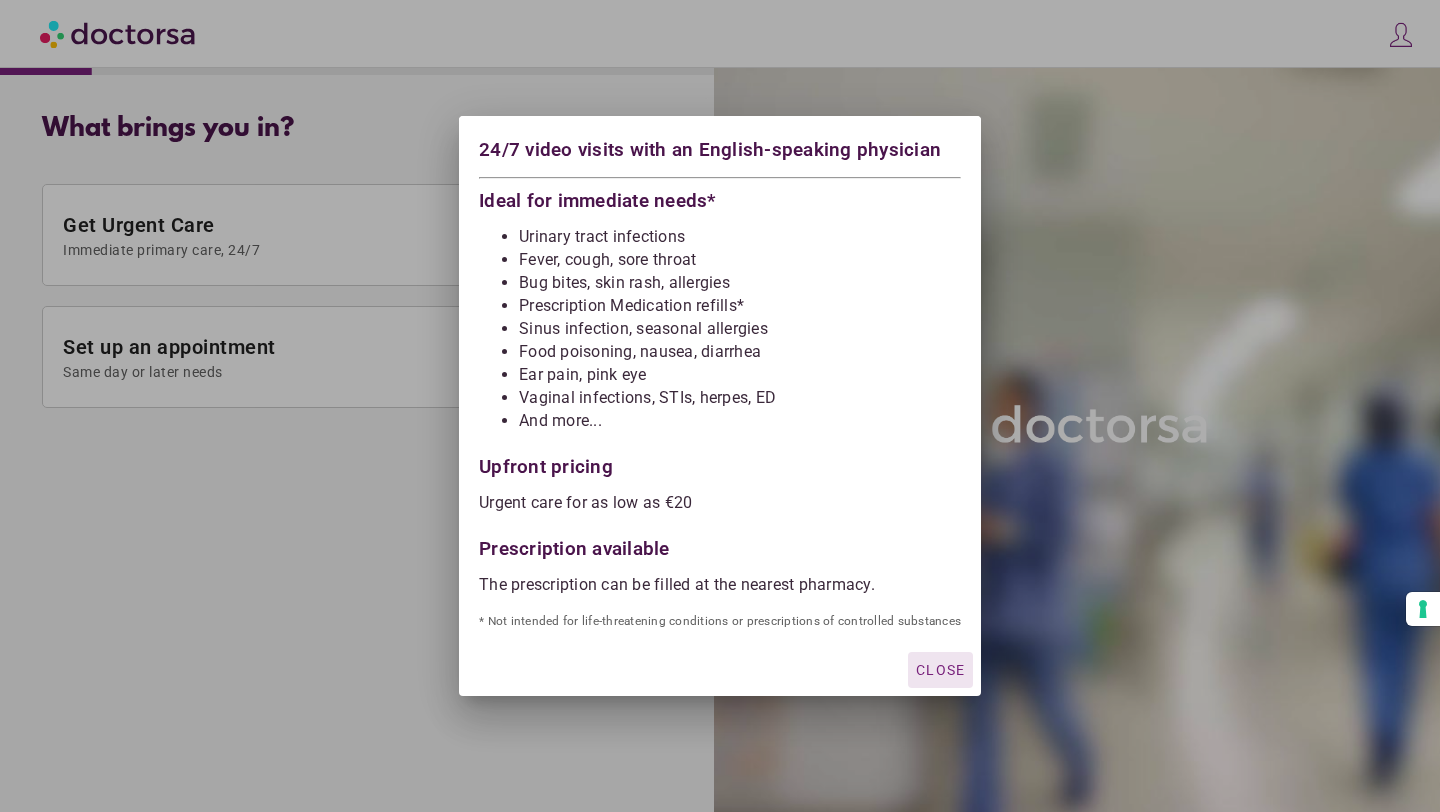 click on "Close" at bounding box center [940, 670] 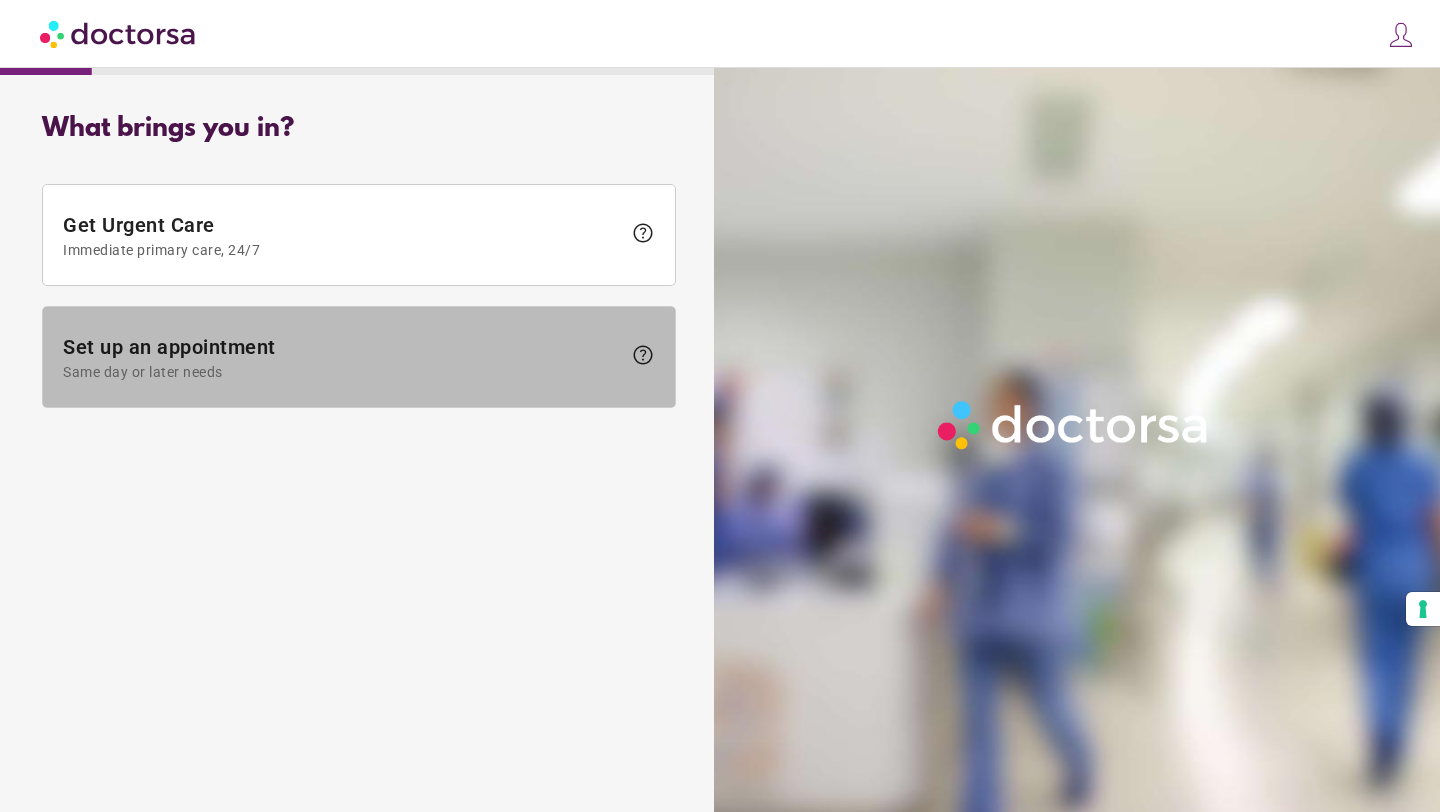 click on "help" at bounding box center (643, 355) 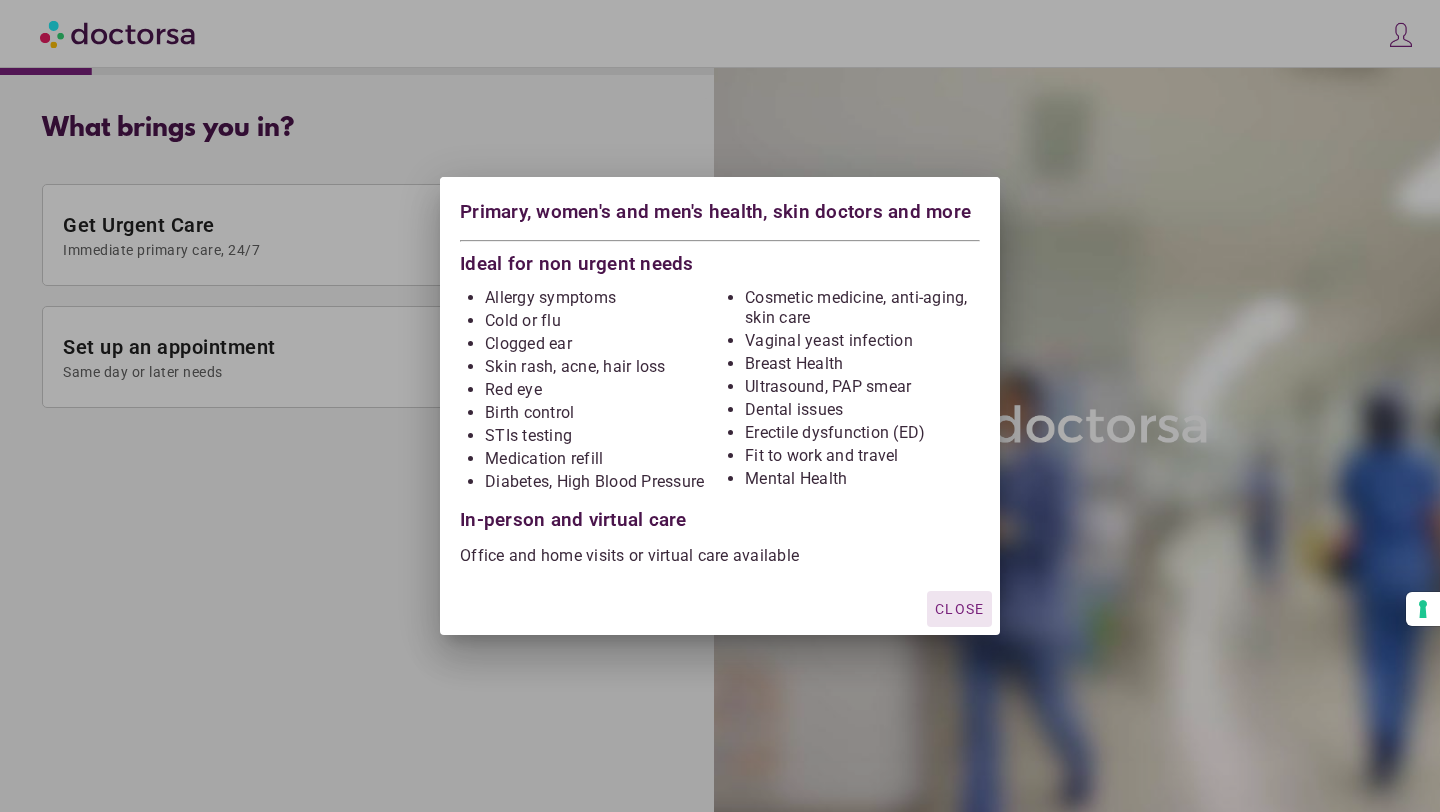 click on "Close" at bounding box center [959, 609] 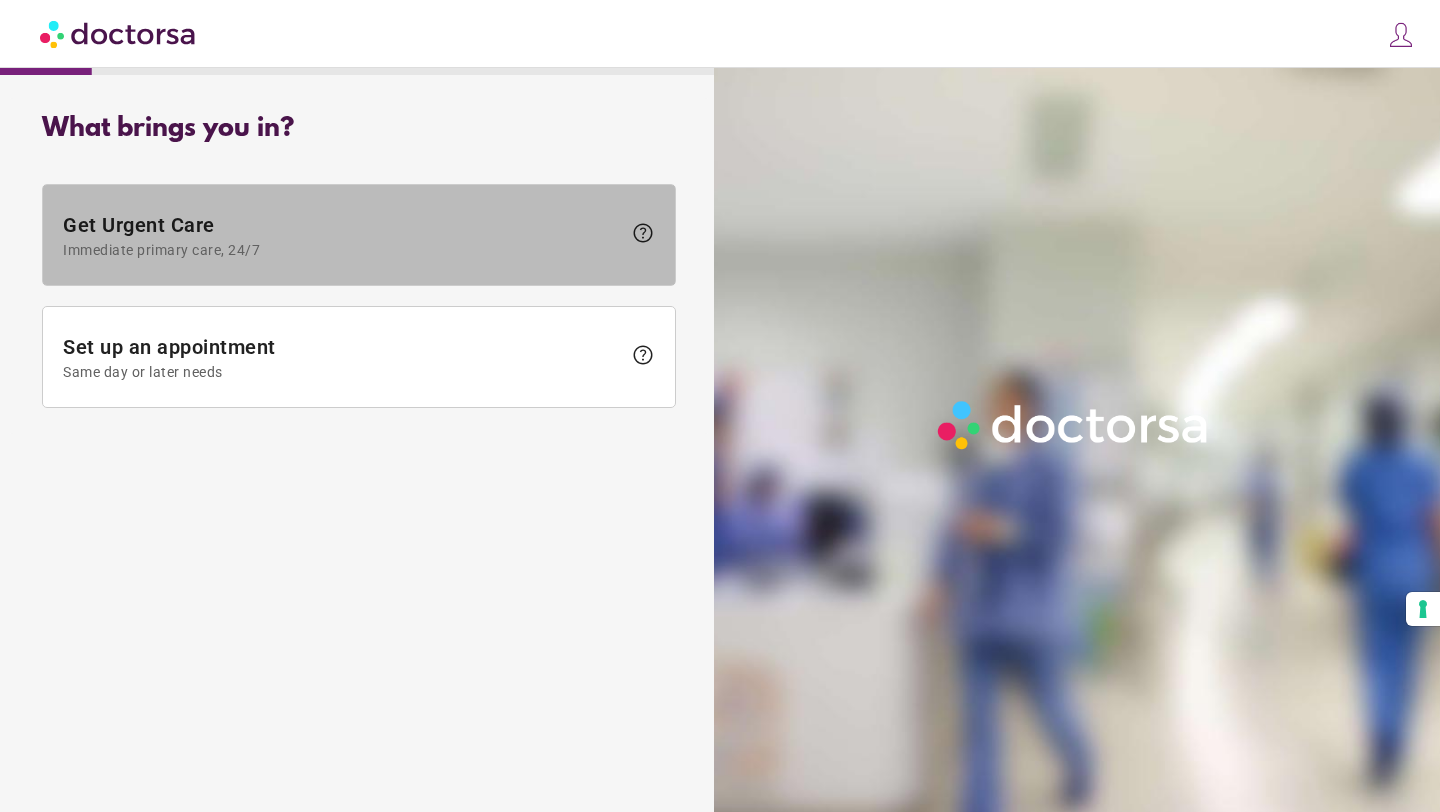 click on "help" at bounding box center (643, 233) 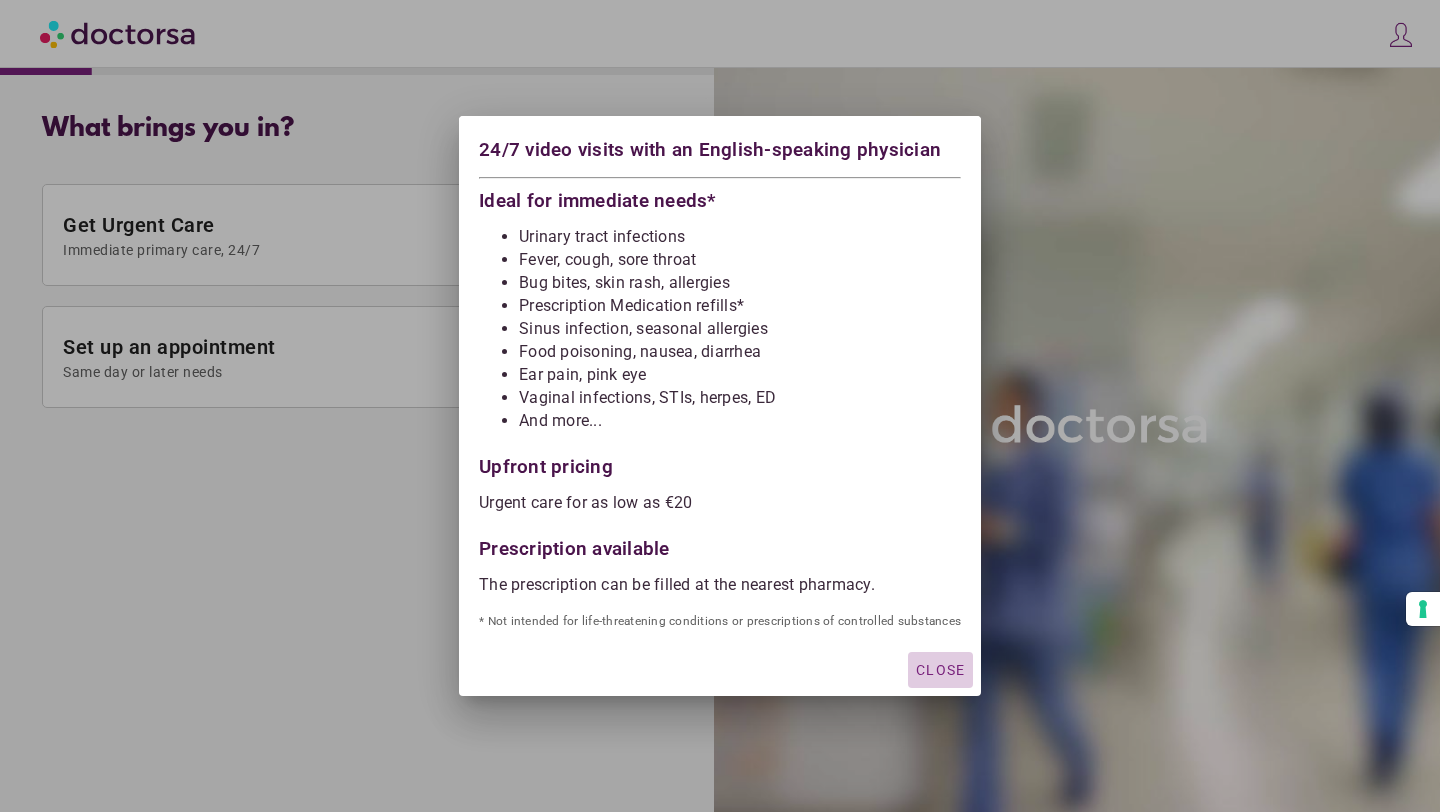 click on "Close" at bounding box center [940, 670] 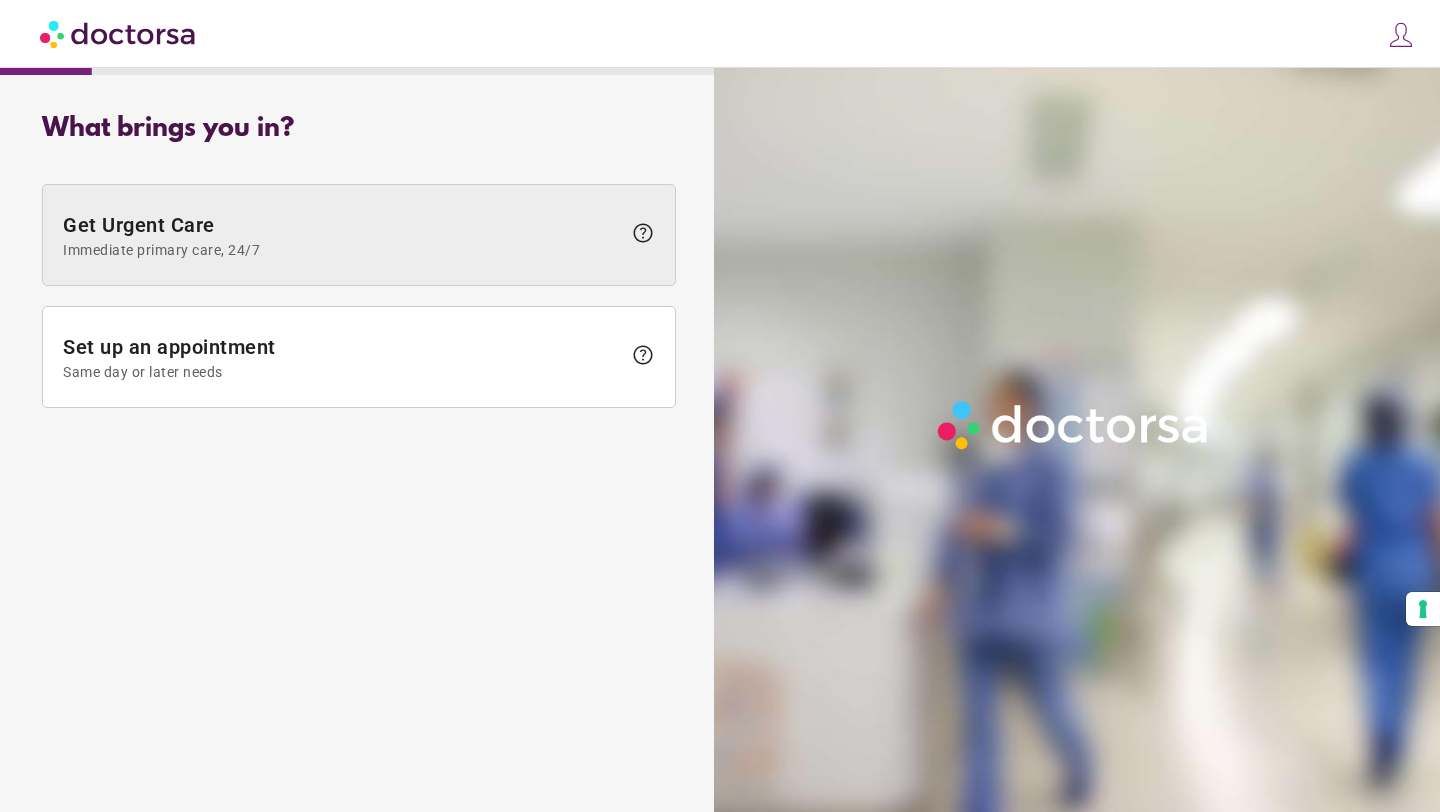 click at bounding box center (359, 235) 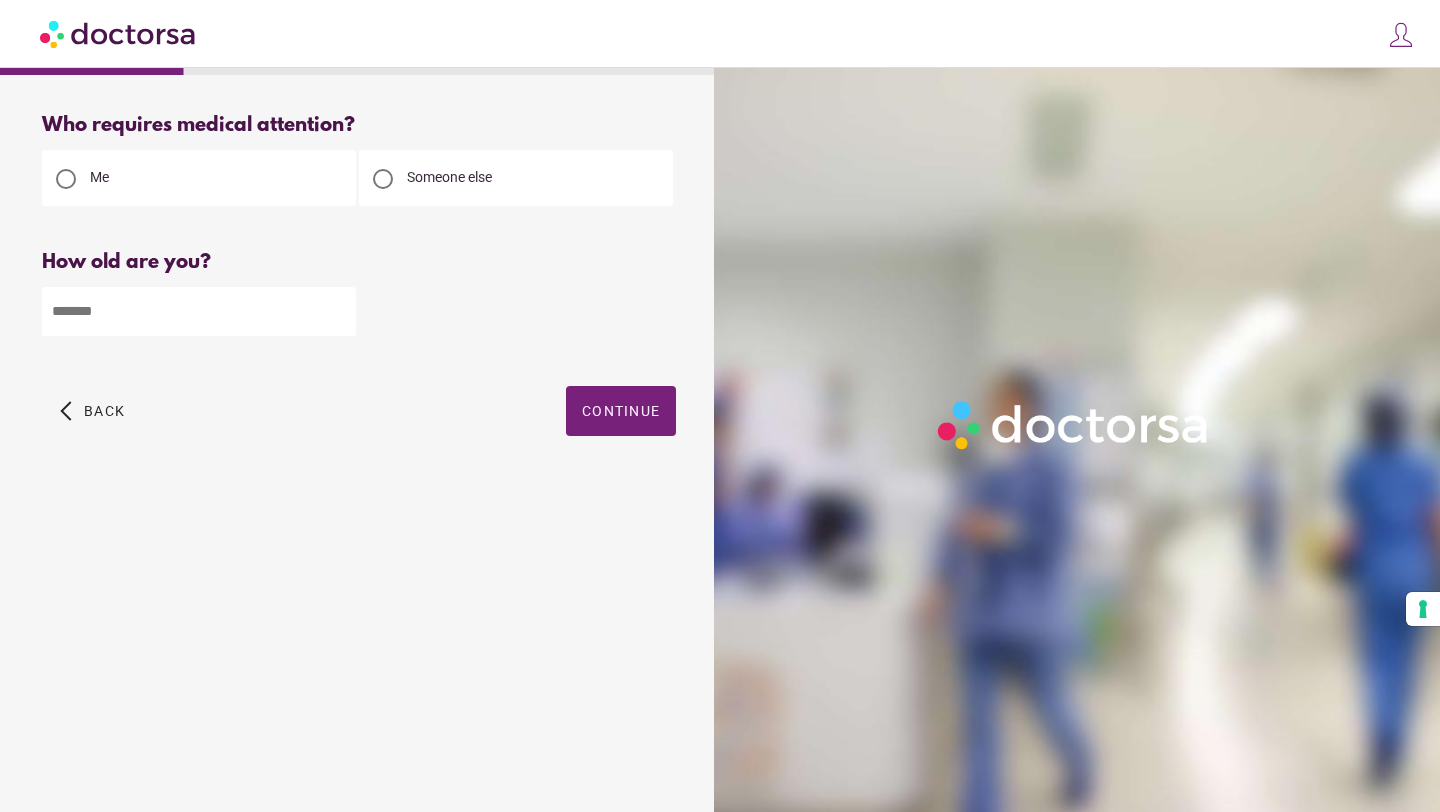 click at bounding box center [199, 311] 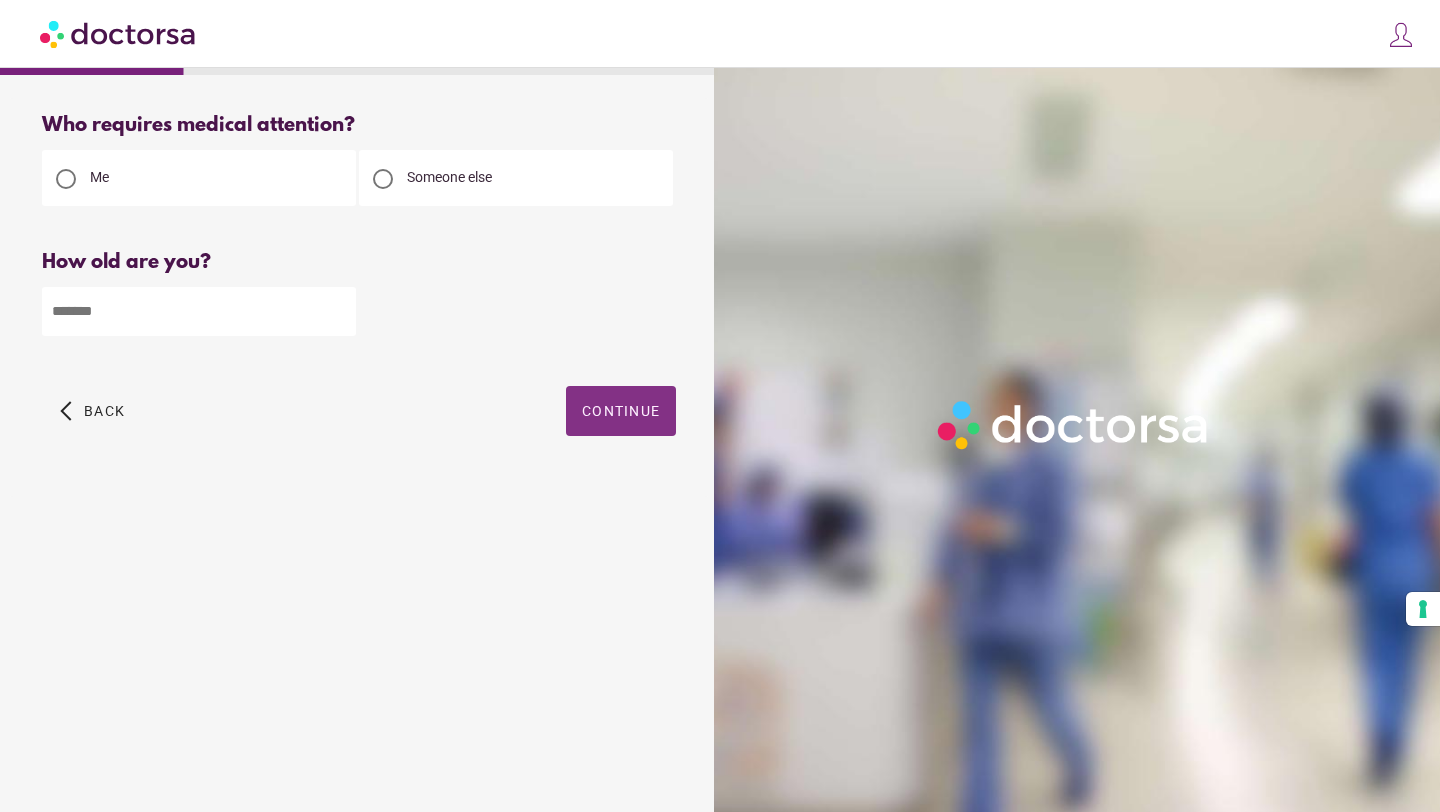 type on "**" 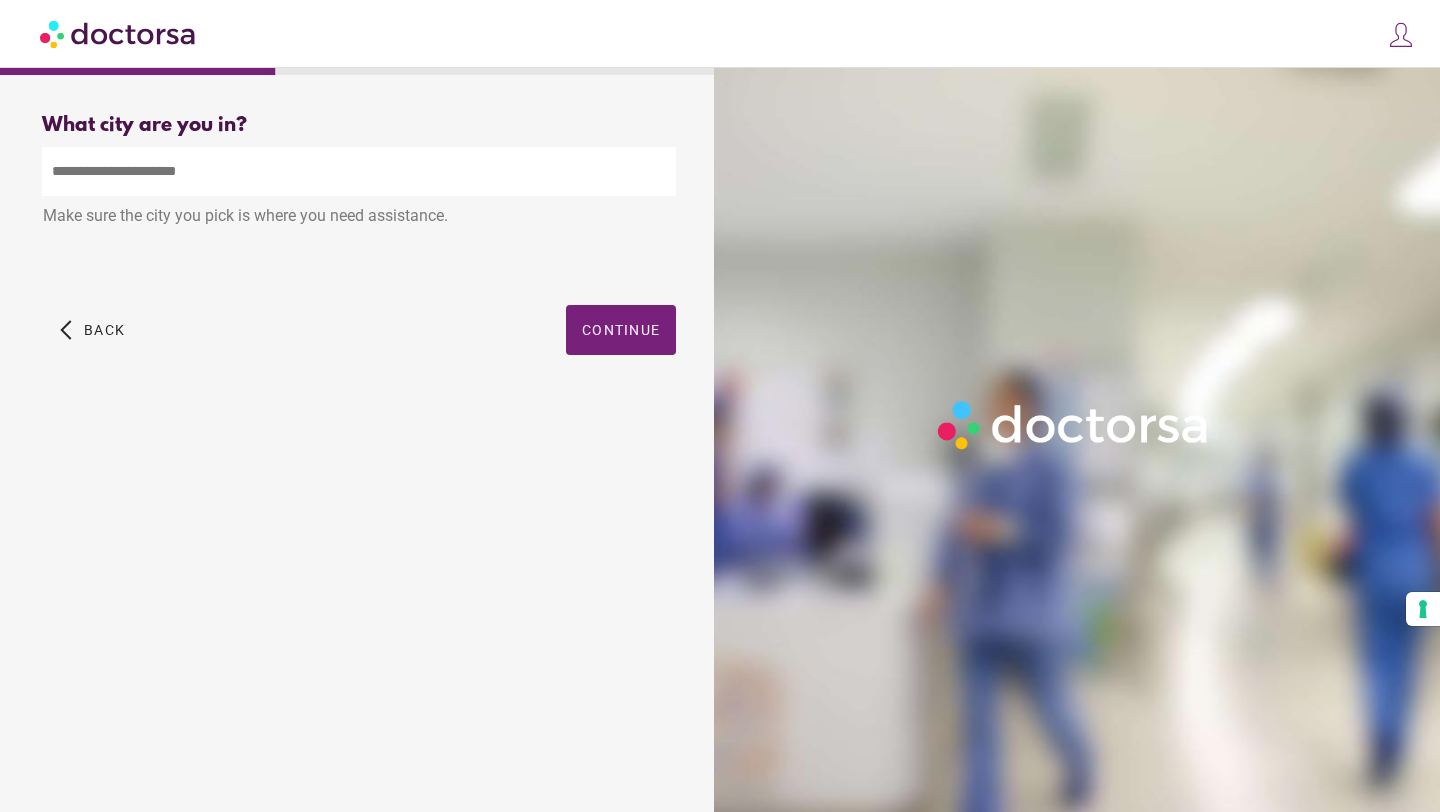 click at bounding box center (359, 171) 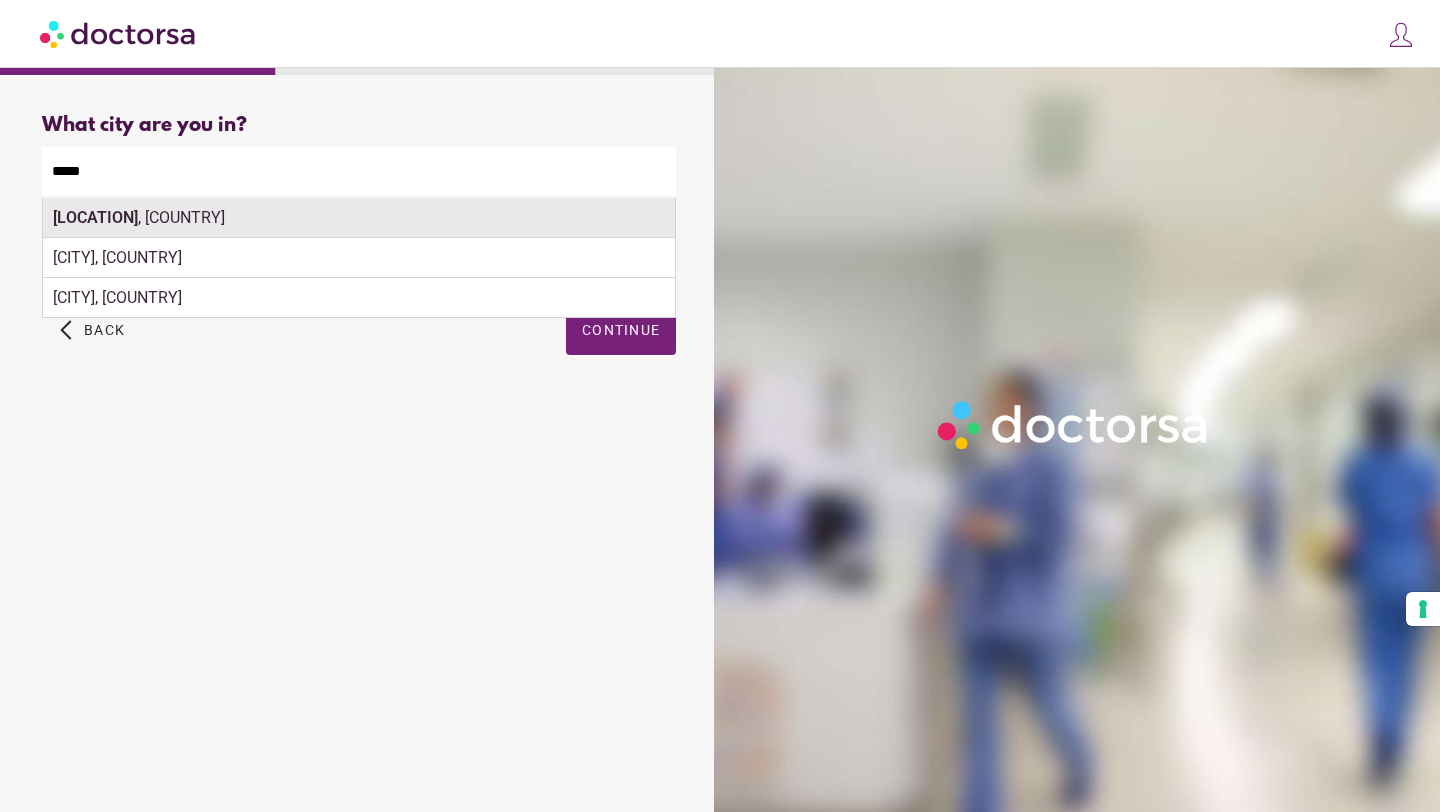 type on "*****" 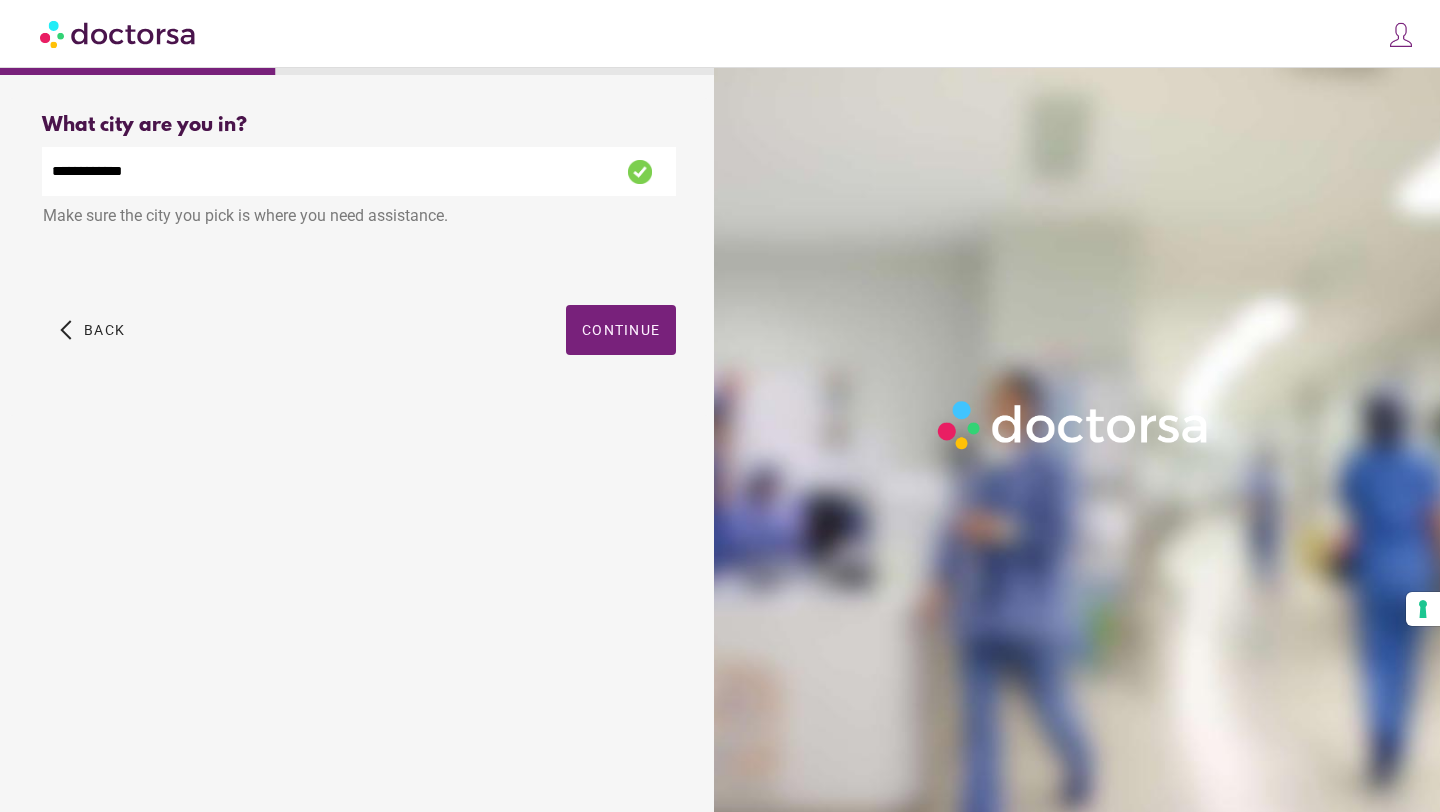 click at bounding box center (621, 330) 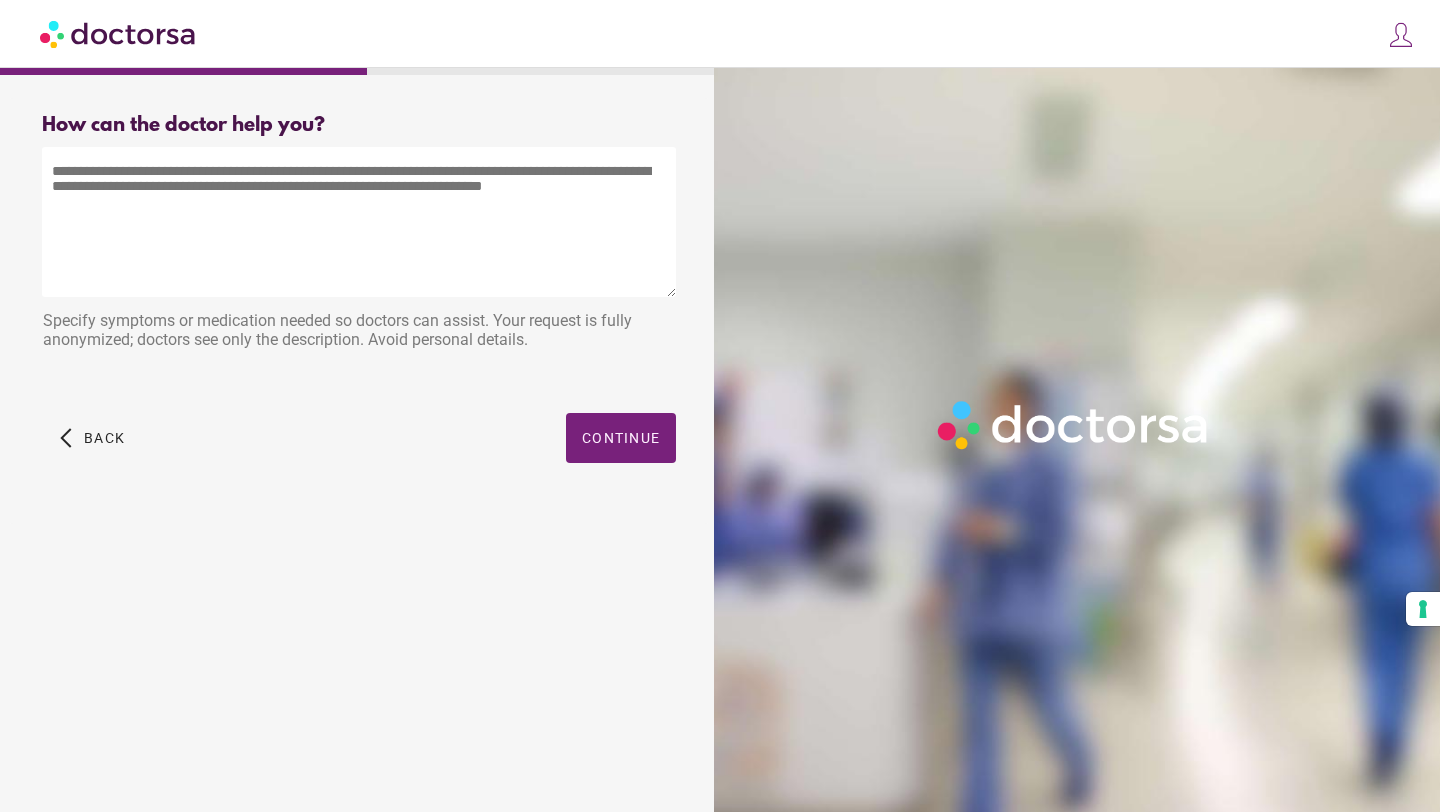 click at bounding box center [359, 222] 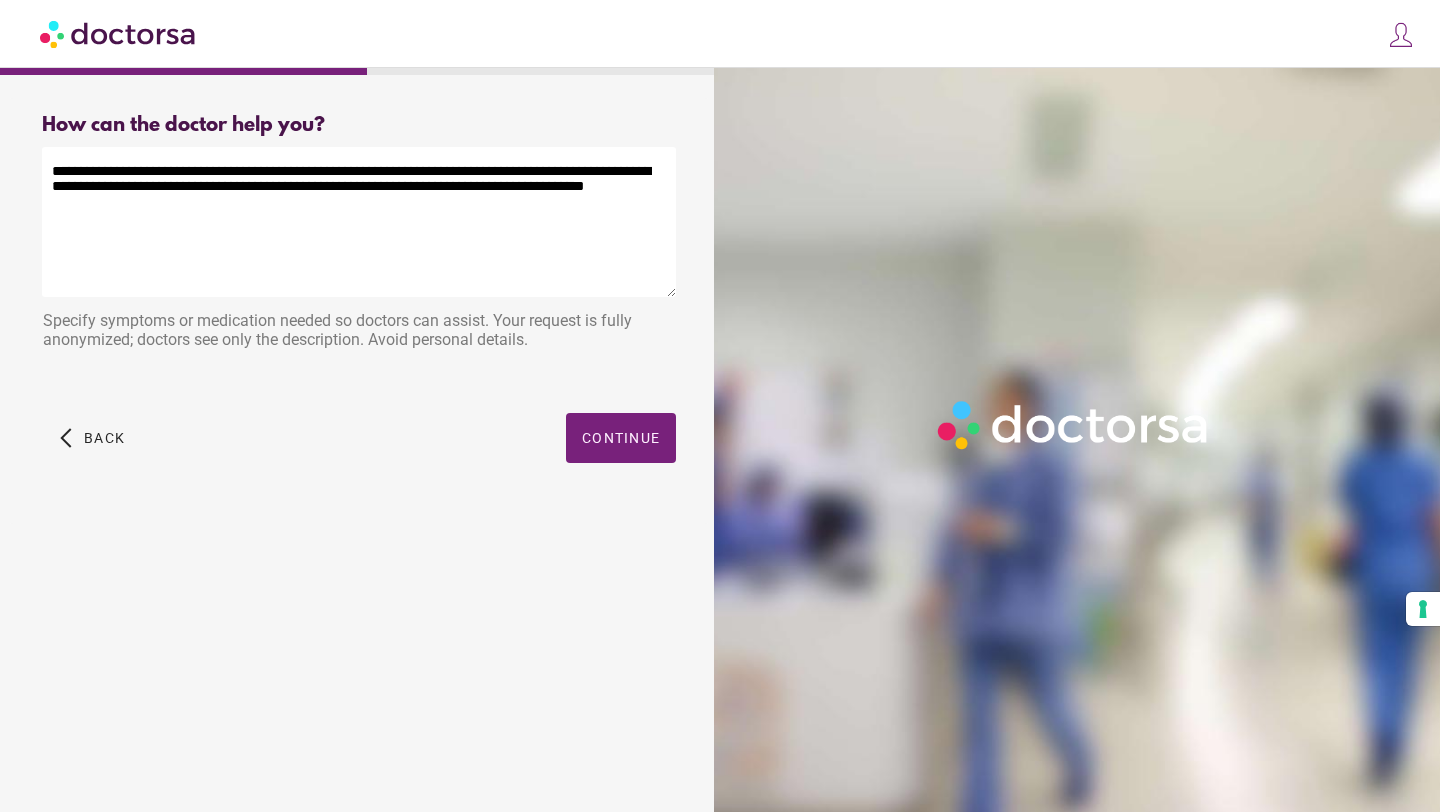 click on "**********" at bounding box center (359, 222) 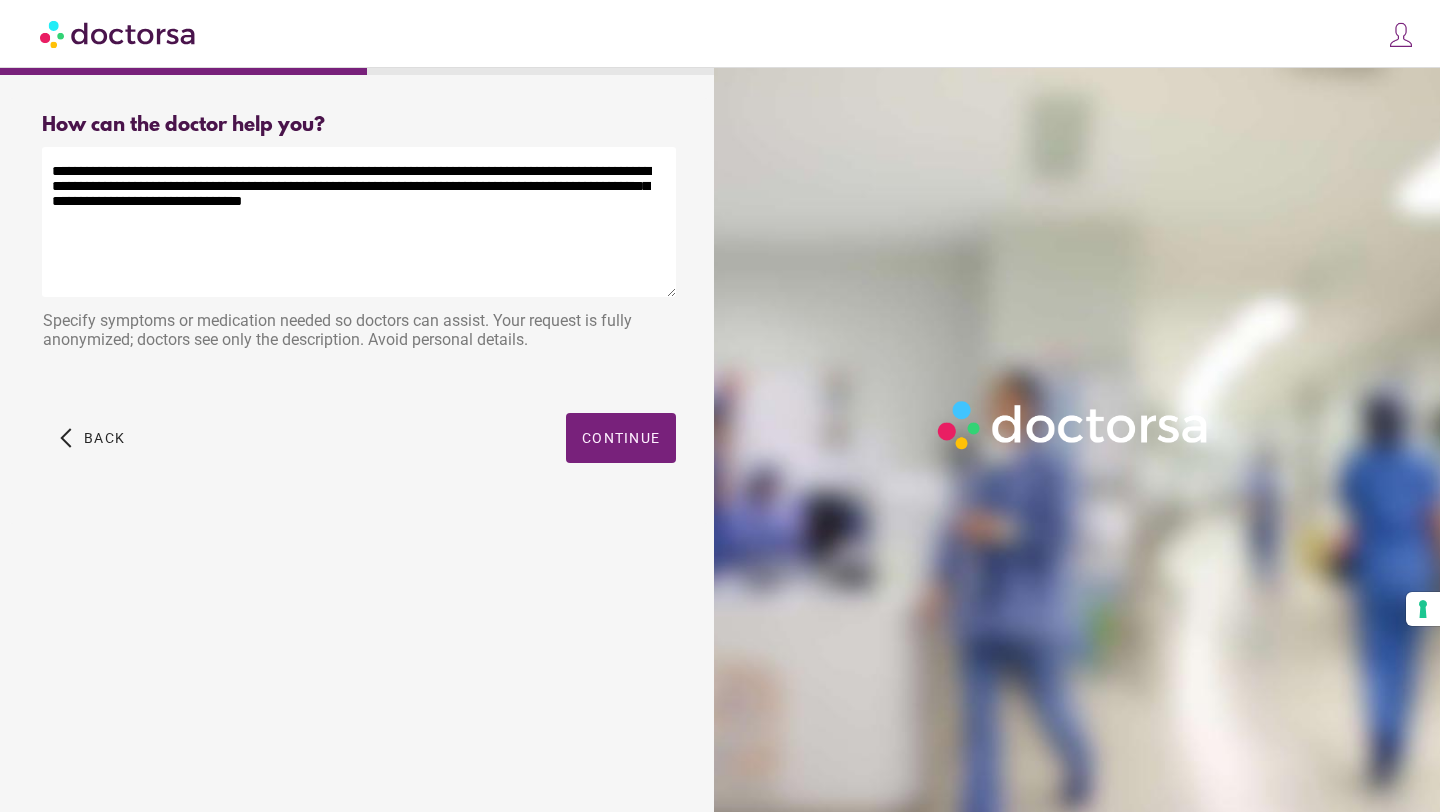 click on "**********" at bounding box center (359, 222) 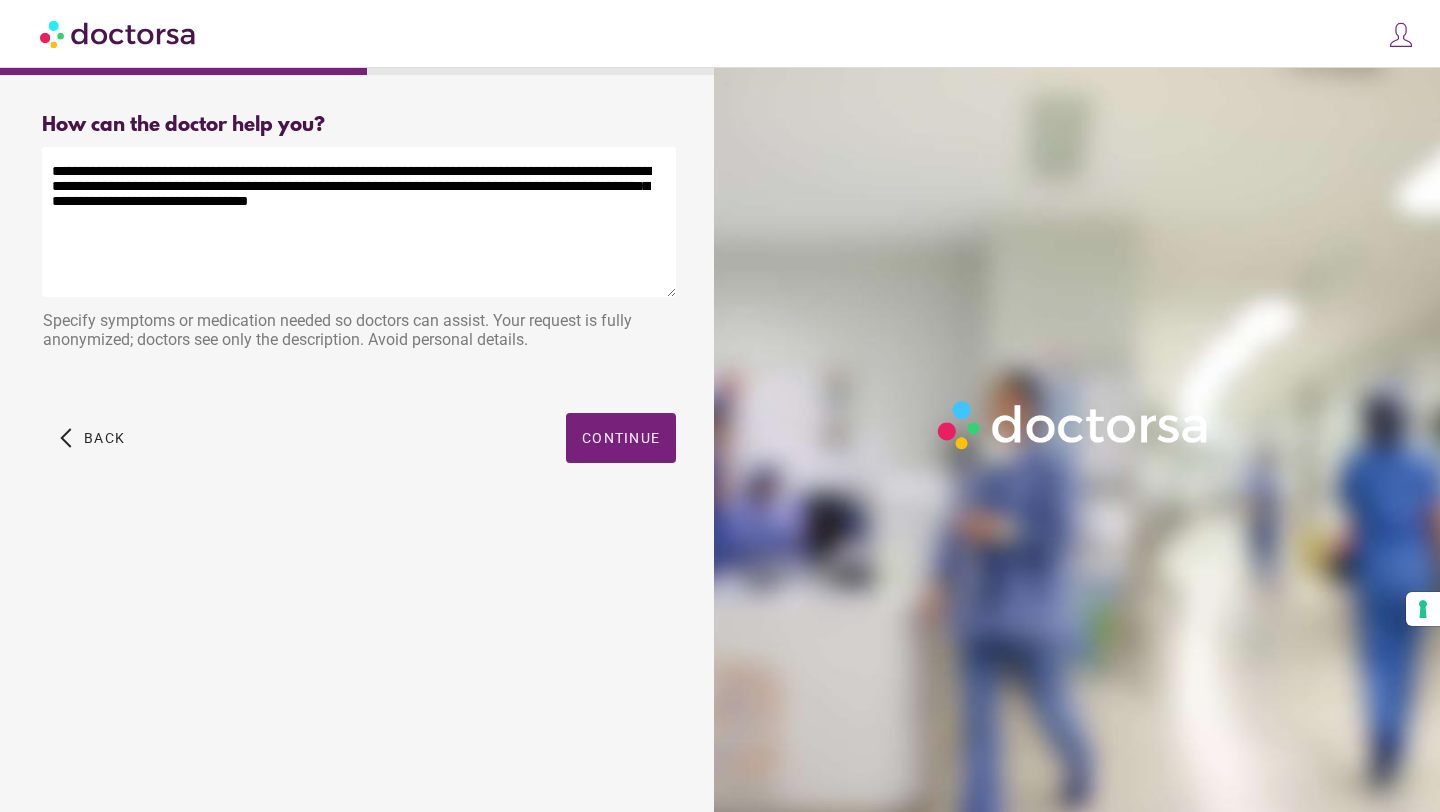click on "**********" at bounding box center (359, 222) 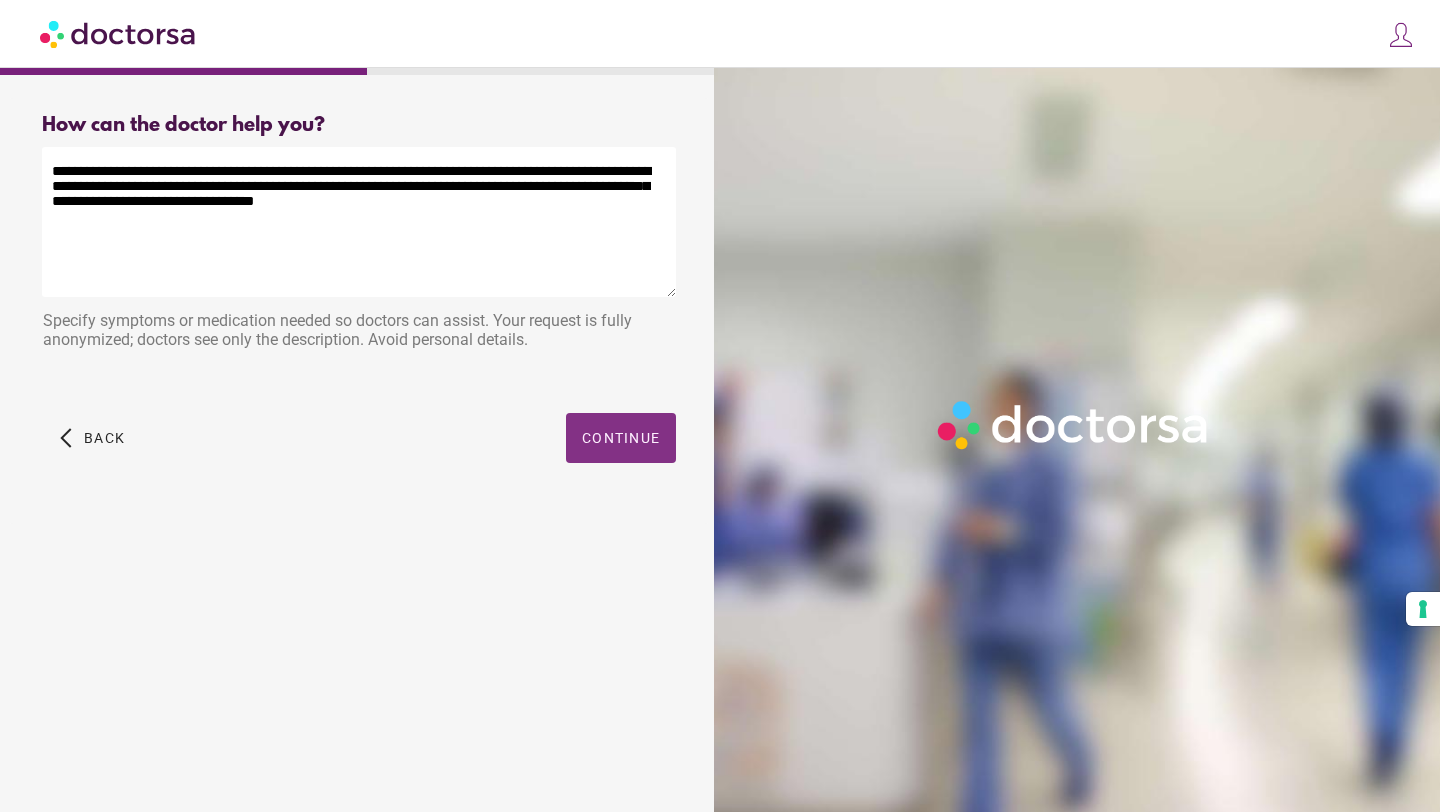 type on "**********" 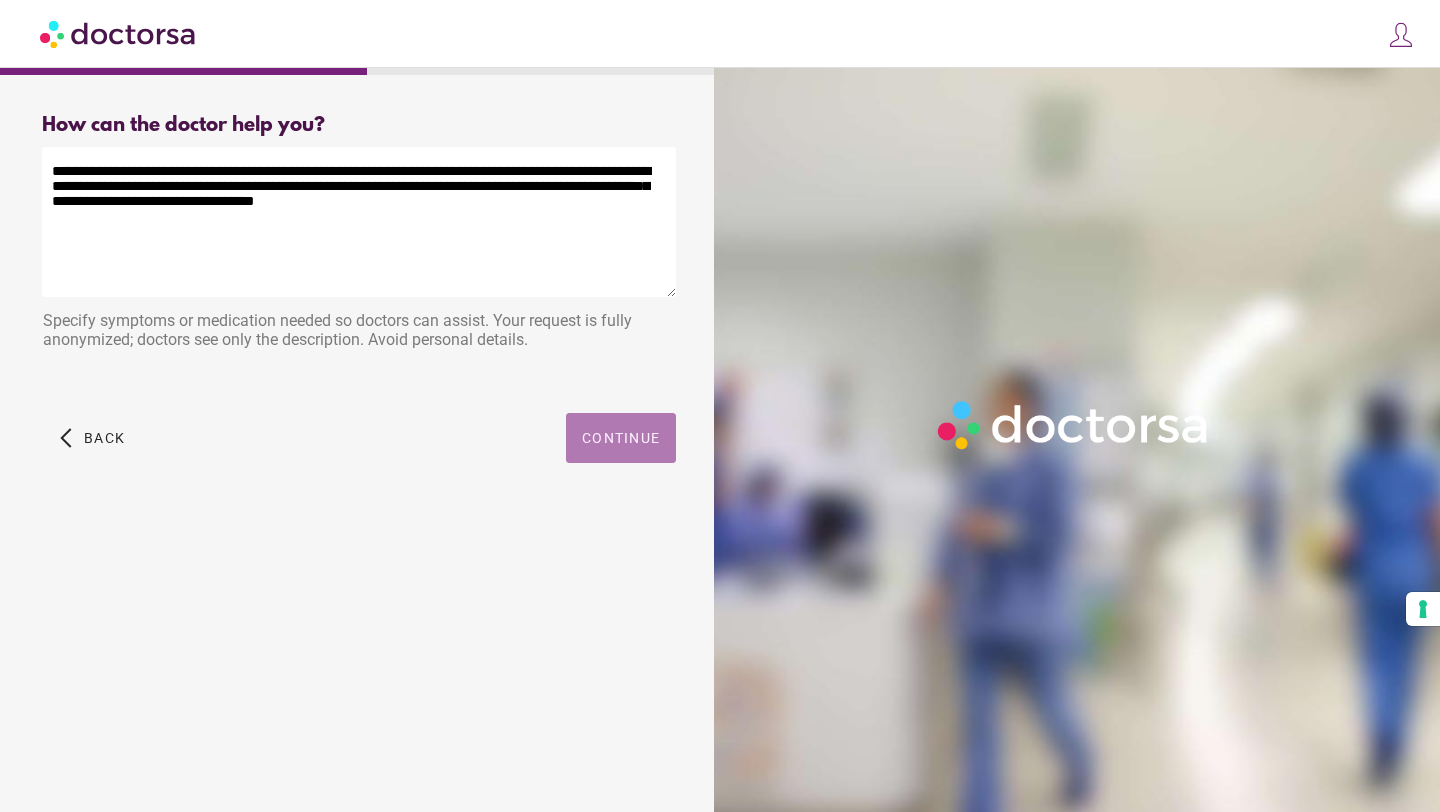 click on "Continue" at bounding box center [621, 438] 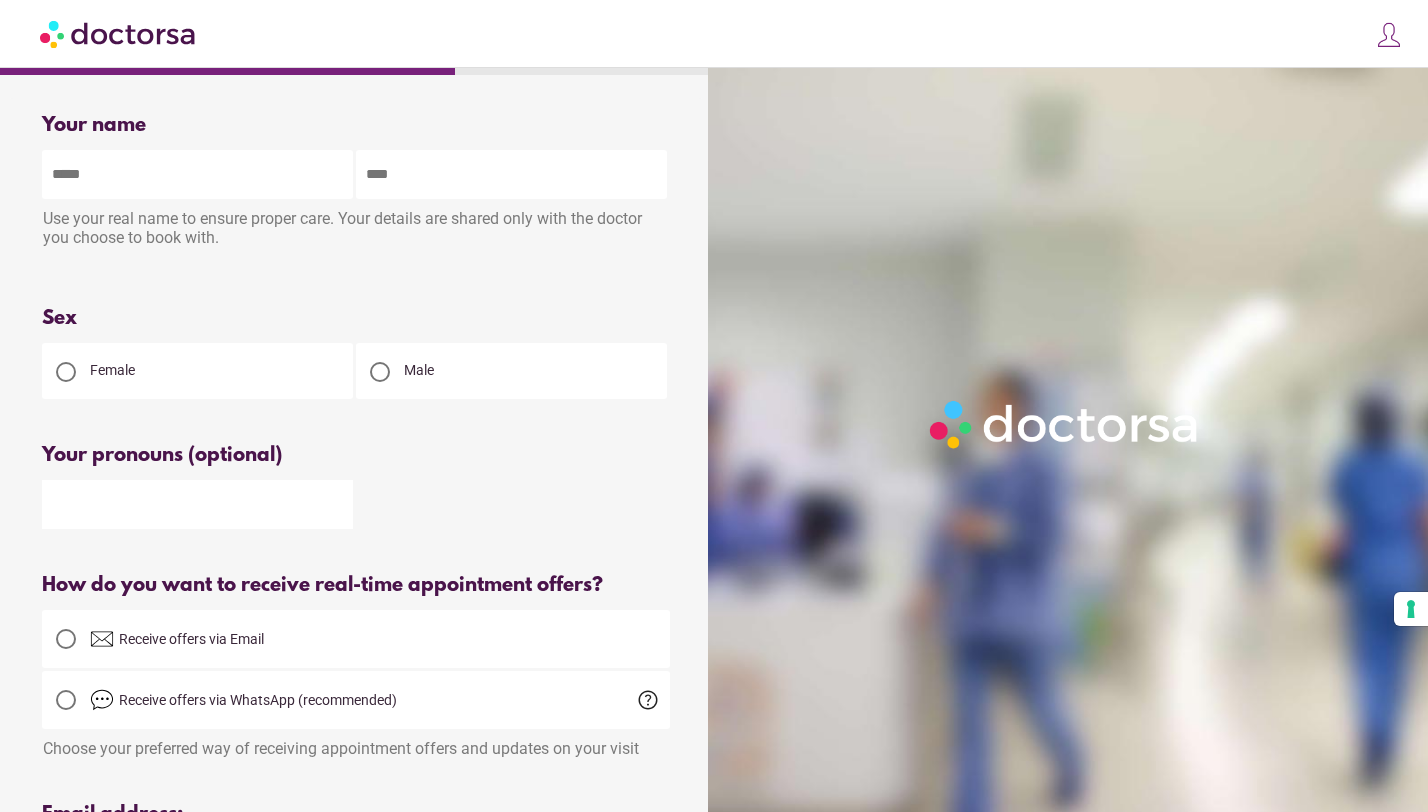 click at bounding box center (197, 174) 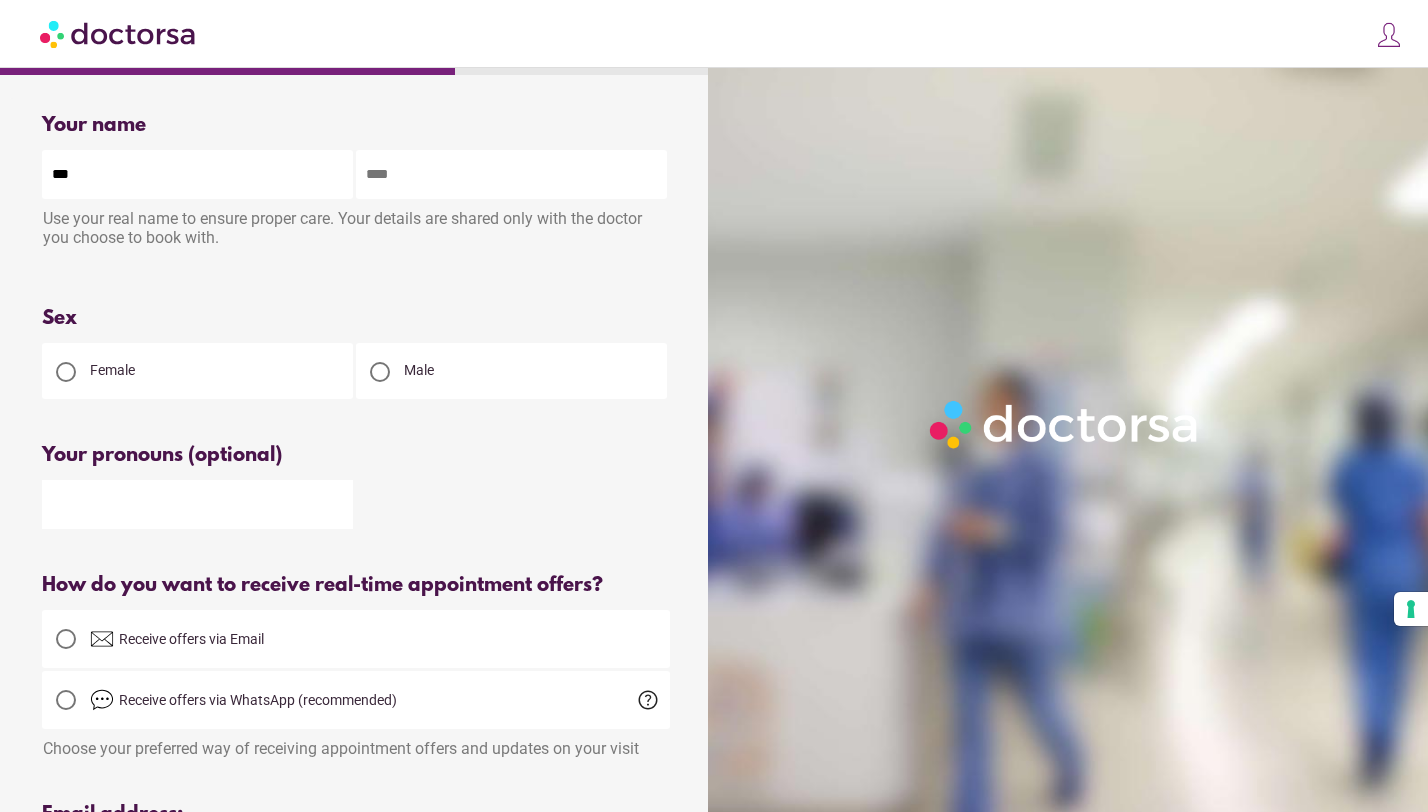 type on "*********" 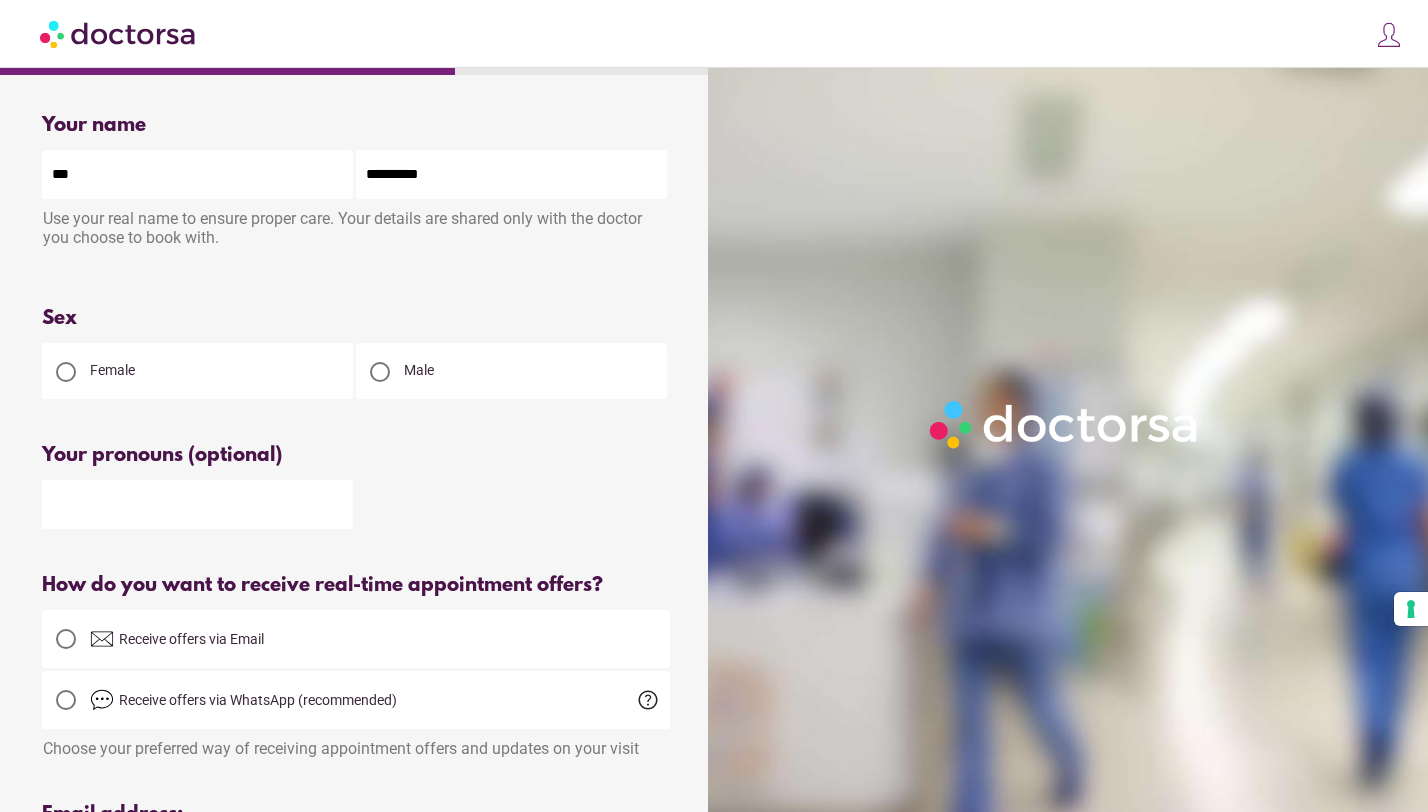 type on "**********" 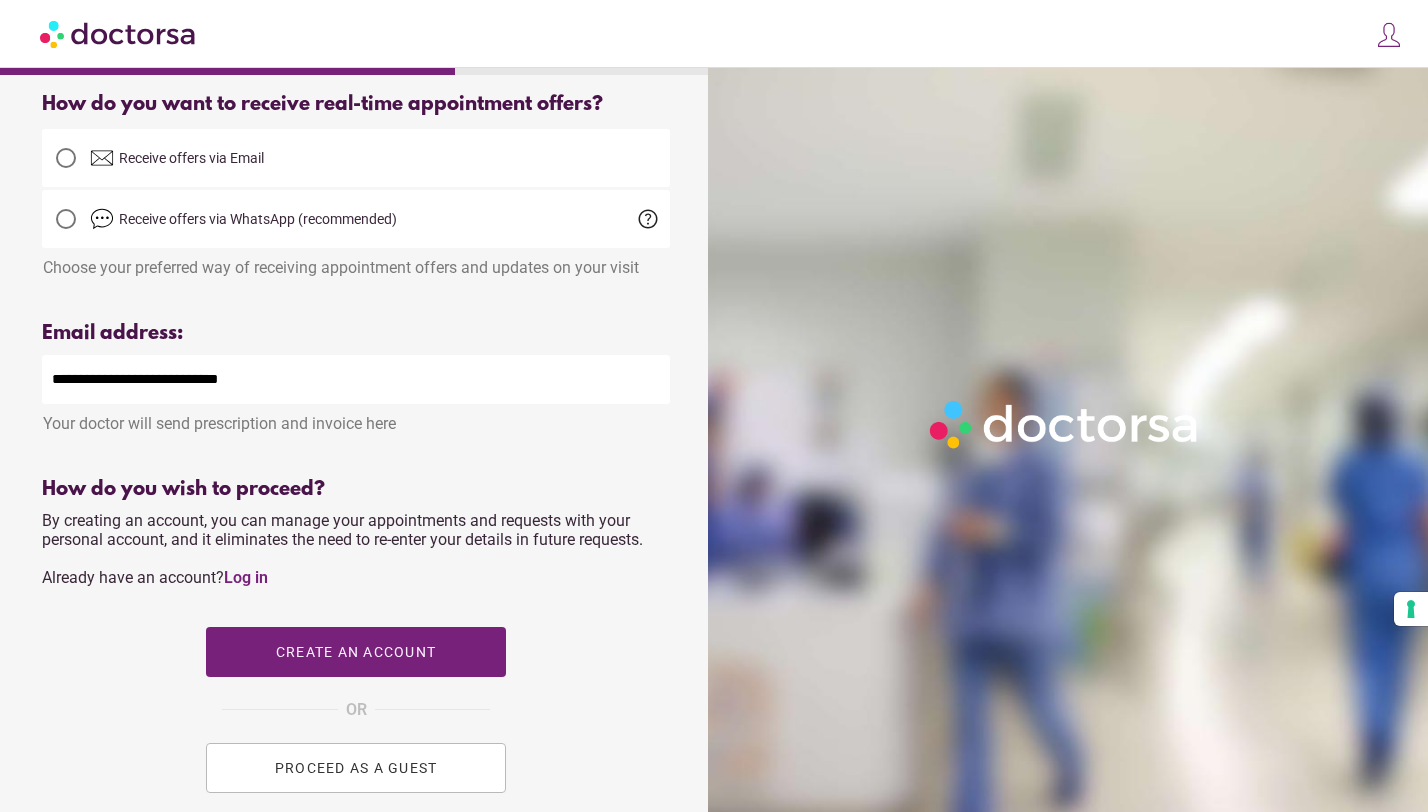 scroll, scrollTop: 486, scrollLeft: 0, axis: vertical 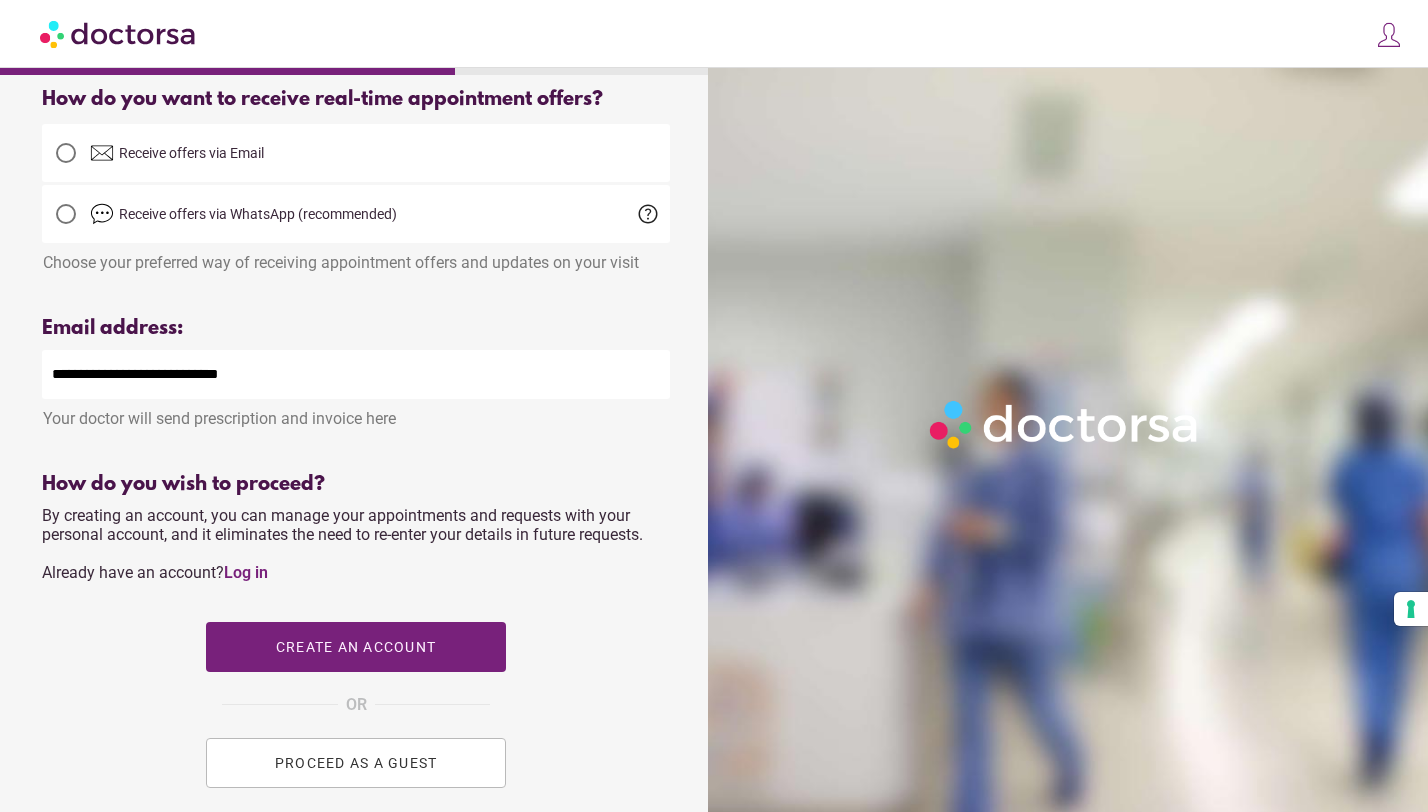 click on "PROCEED AS A GUEST" at bounding box center [356, 763] 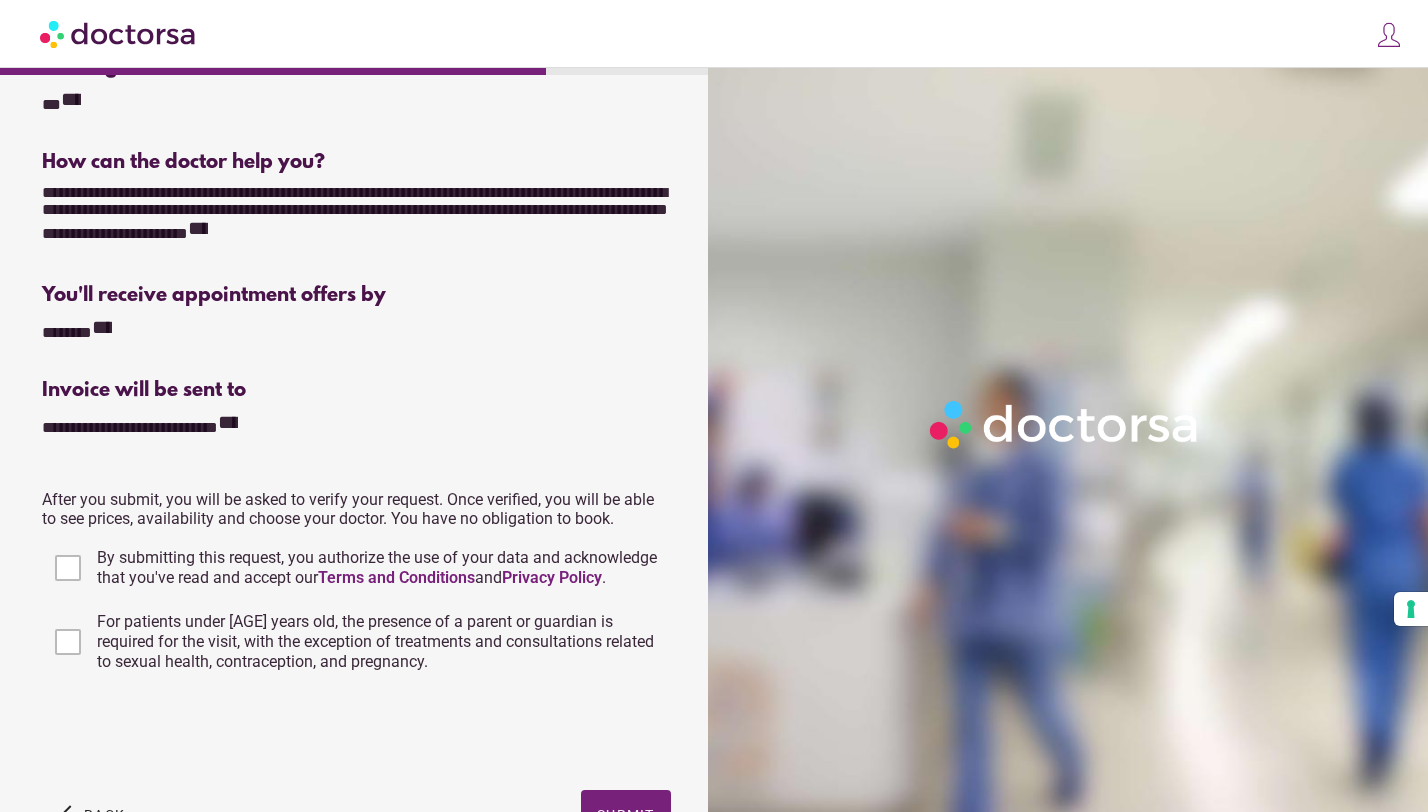 scroll, scrollTop: 319, scrollLeft: 0, axis: vertical 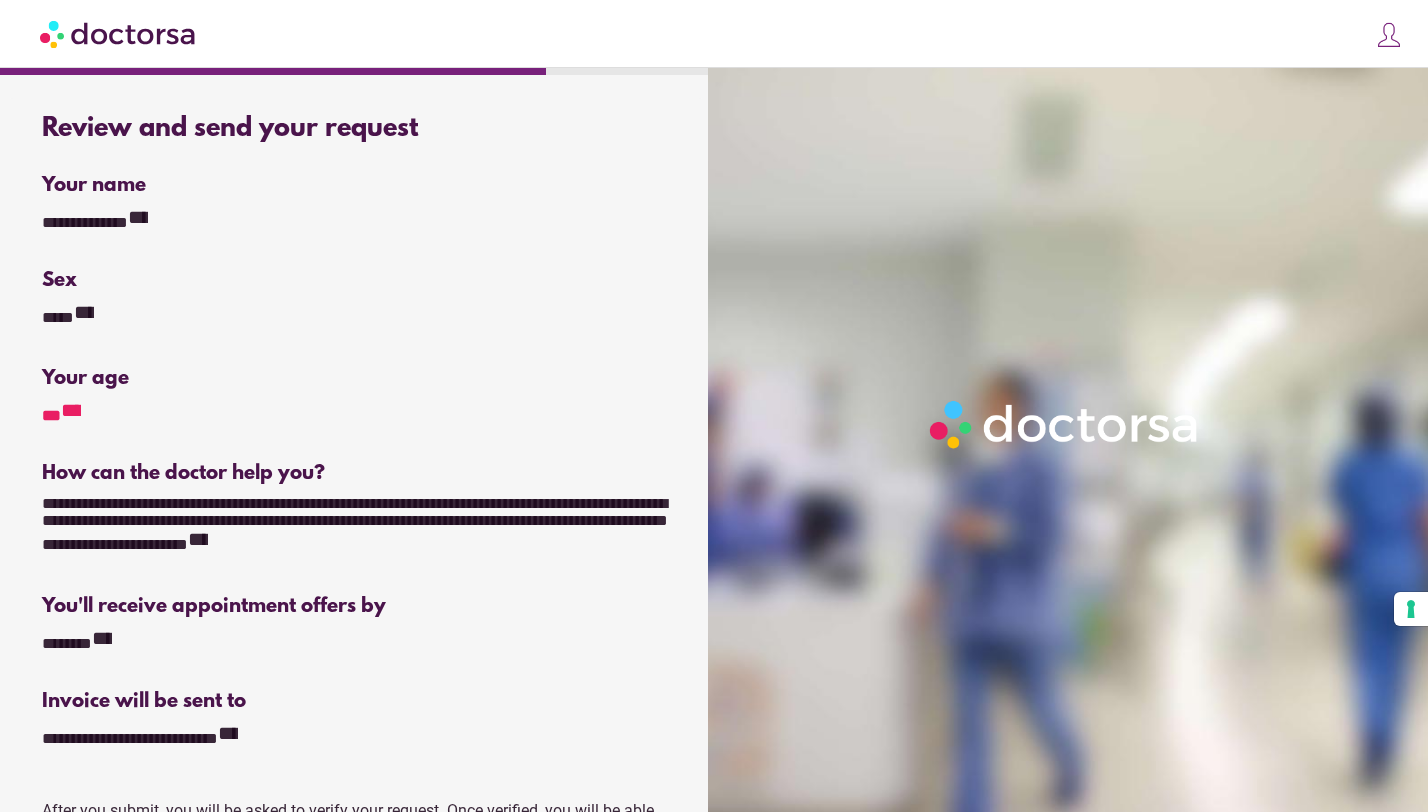 click on "**********" at bounding box center (71, 410) 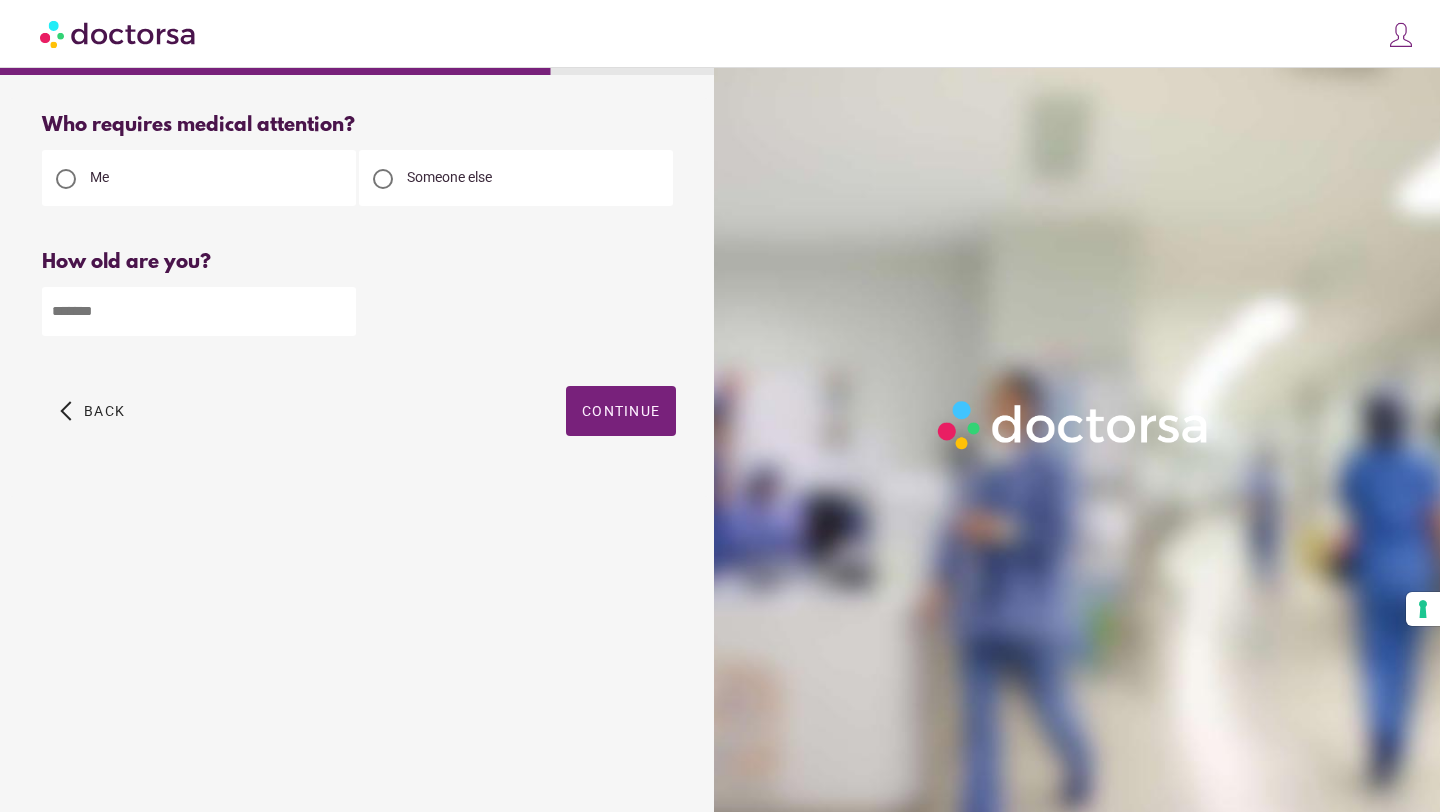 click on "**" at bounding box center (199, 311) 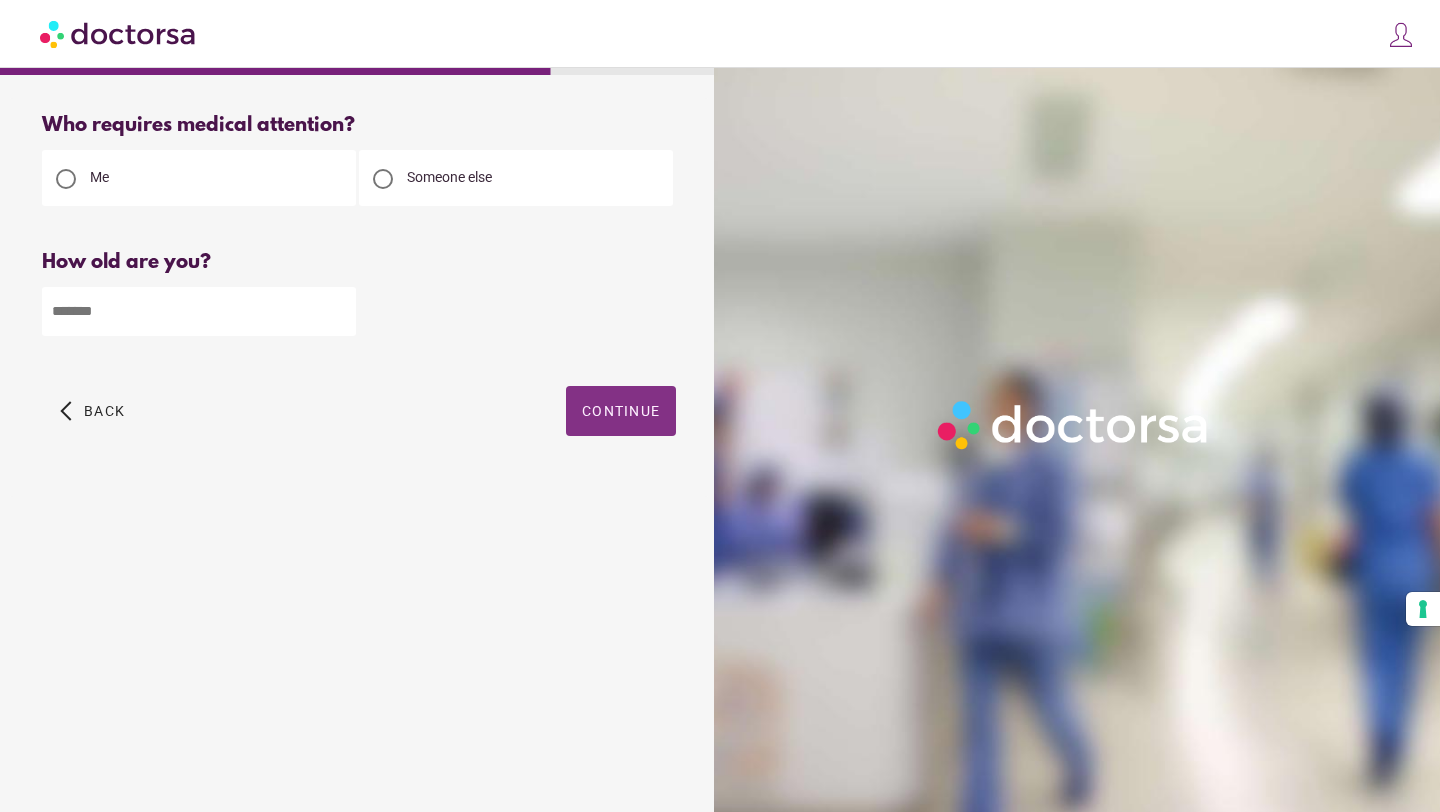 type on "**" 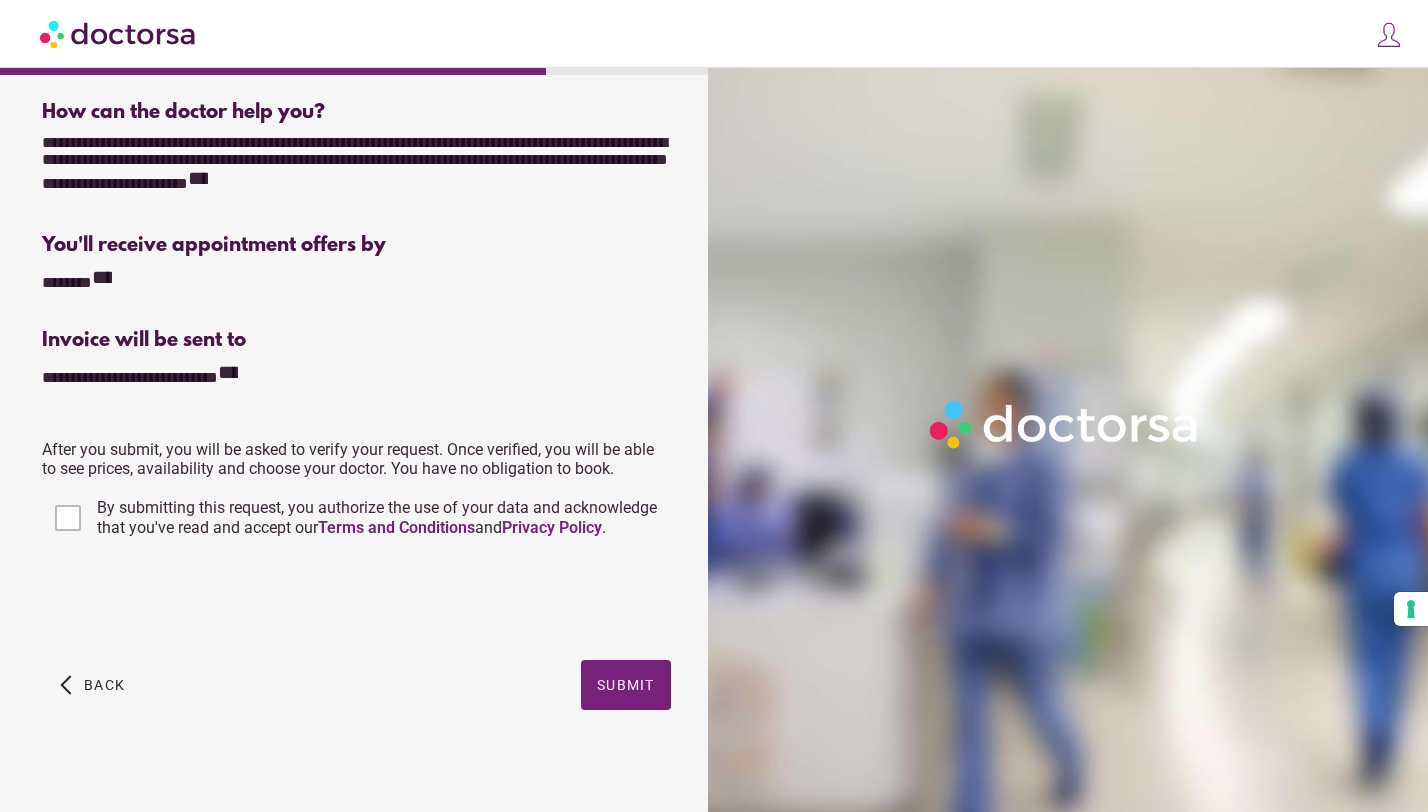scroll, scrollTop: 370, scrollLeft: 0, axis: vertical 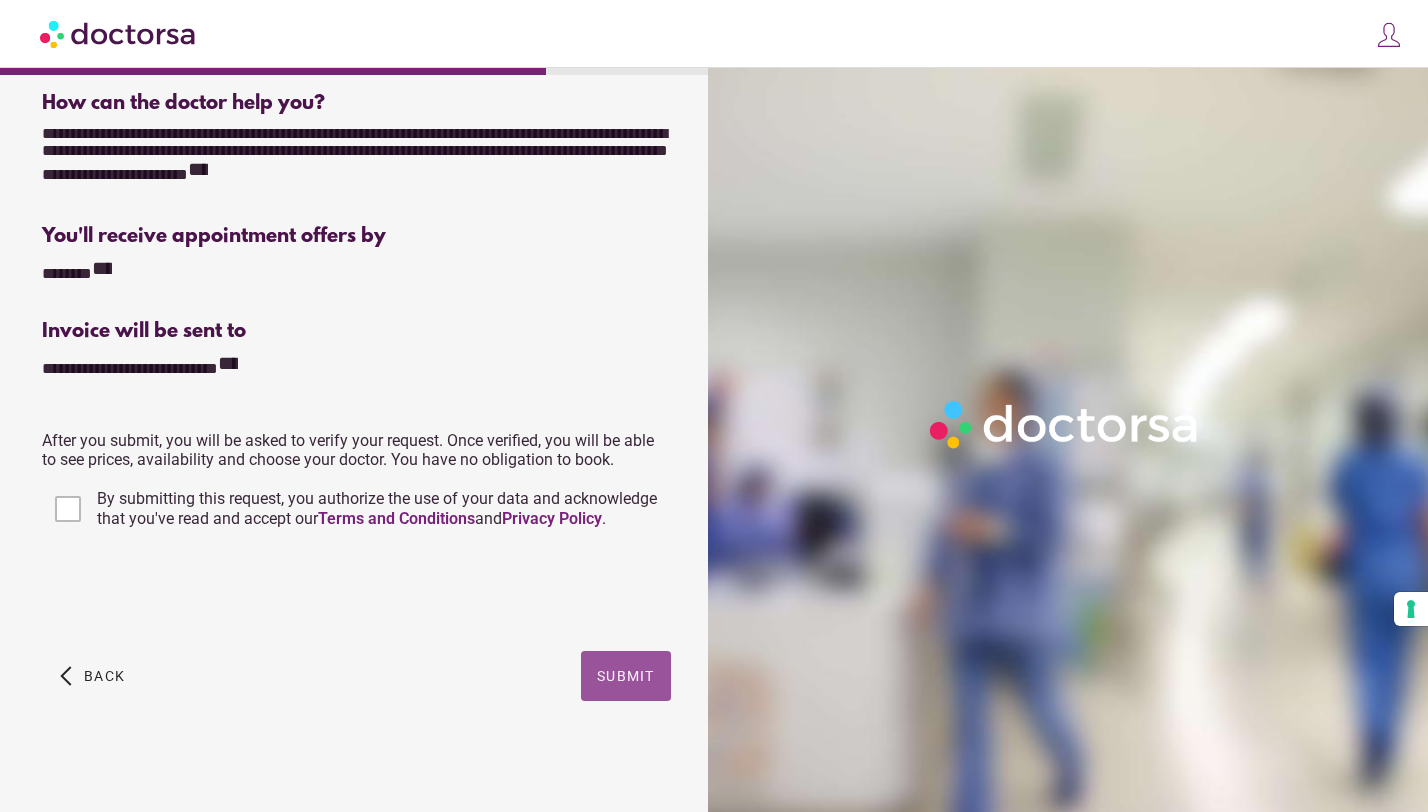 click at bounding box center [626, 676] 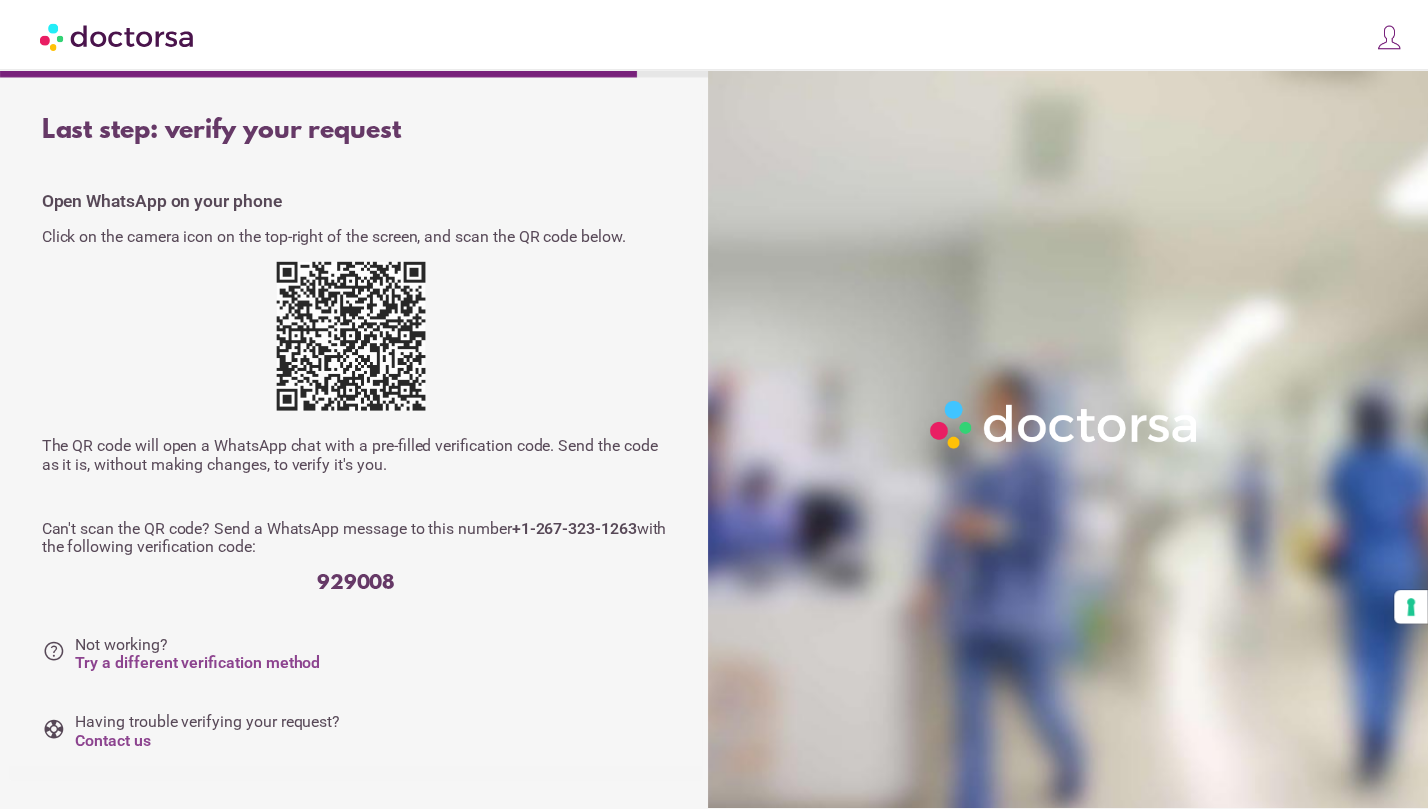 scroll, scrollTop: 0, scrollLeft: 0, axis: both 